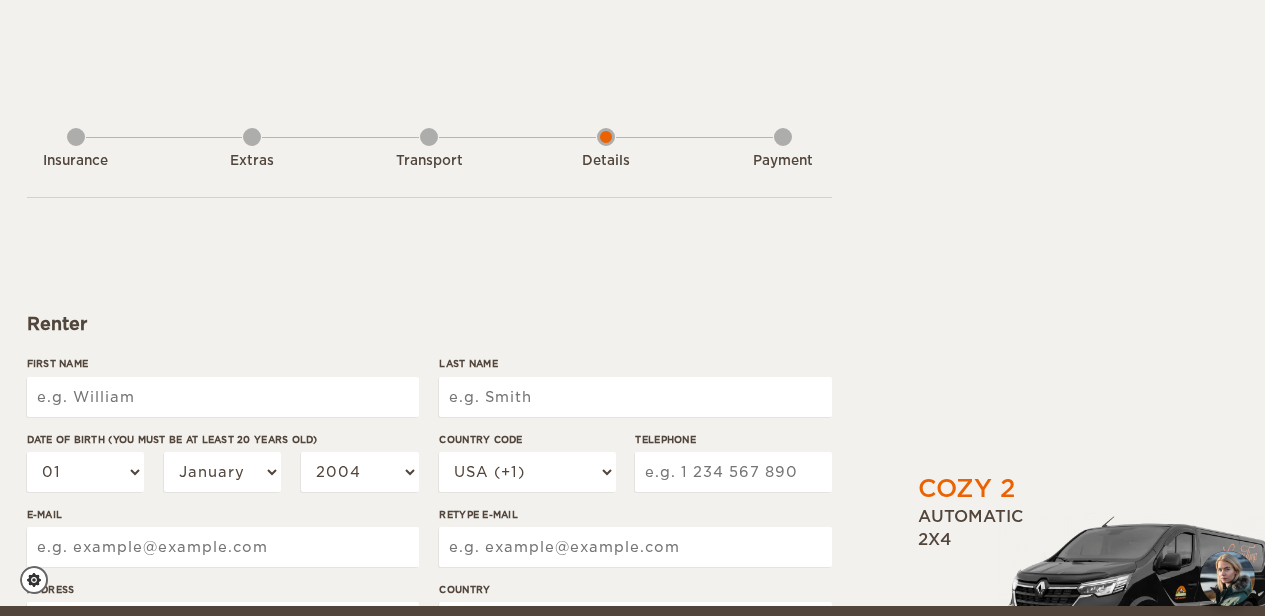 scroll, scrollTop: 683, scrollLeft: 10, axis: both 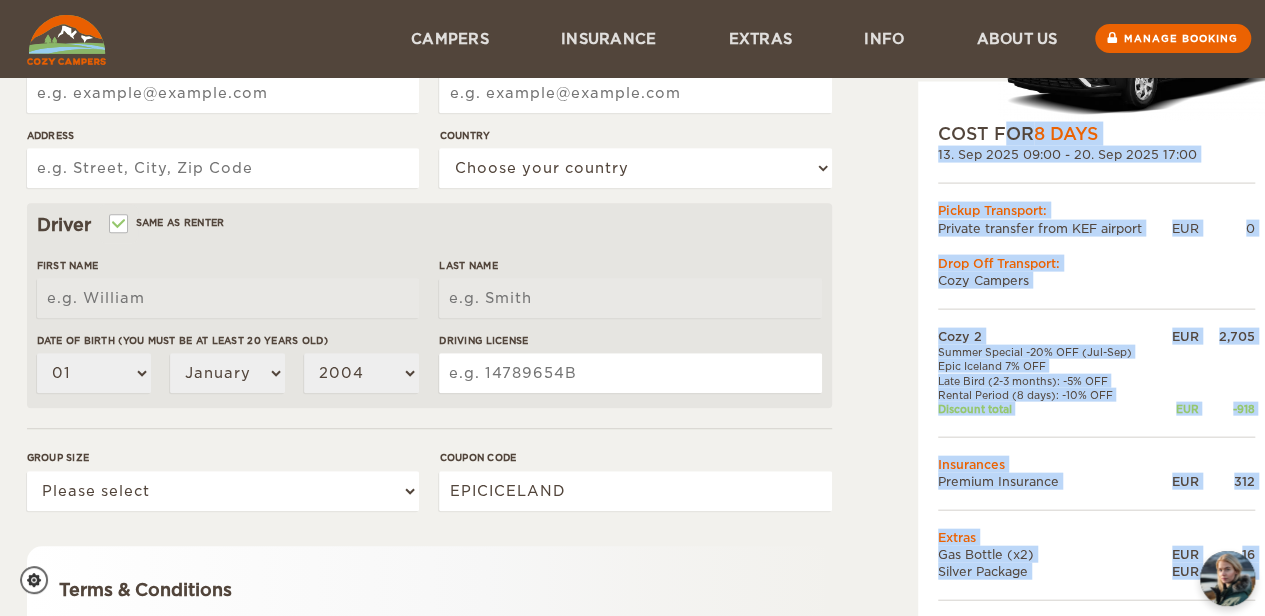 drag, startPoint x: 1252, startPoint y: 518, endPoint x: 934, endPoint y: 131, distance: 500.8922 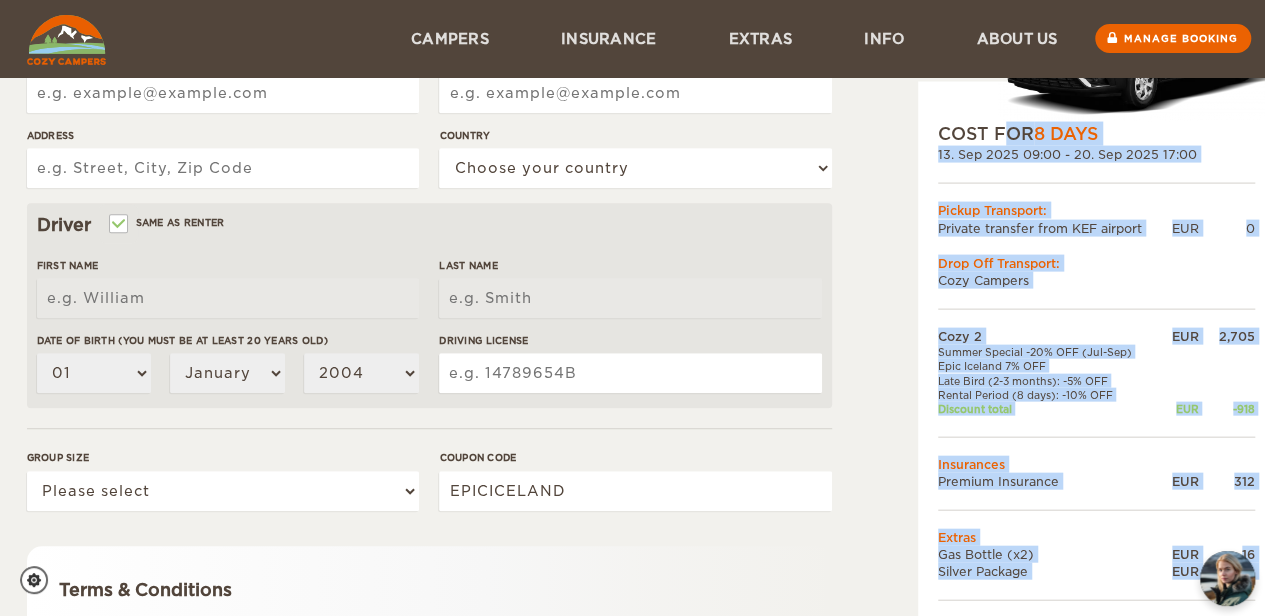 click on "COST FOR  8 Days
13. Sep 2025 09:00 - 20. Sep 2025 17:00
Pickup Transport:
Private transfer from KEF airport
EUR
0
Drop Off Transport:
Cozy Campers
Cozy 2
EUR
2,705
Summer Special -20% OFF (Jul-Sep)
Epic Iceland 7% OFF
Late Bird (2-3 months): -5% OFF
Rental Period (8 days): -10% OFF
Discount total
EUR
-918
Insurances
Premium Insurance
EUR" at bounding box center [1096, 391] 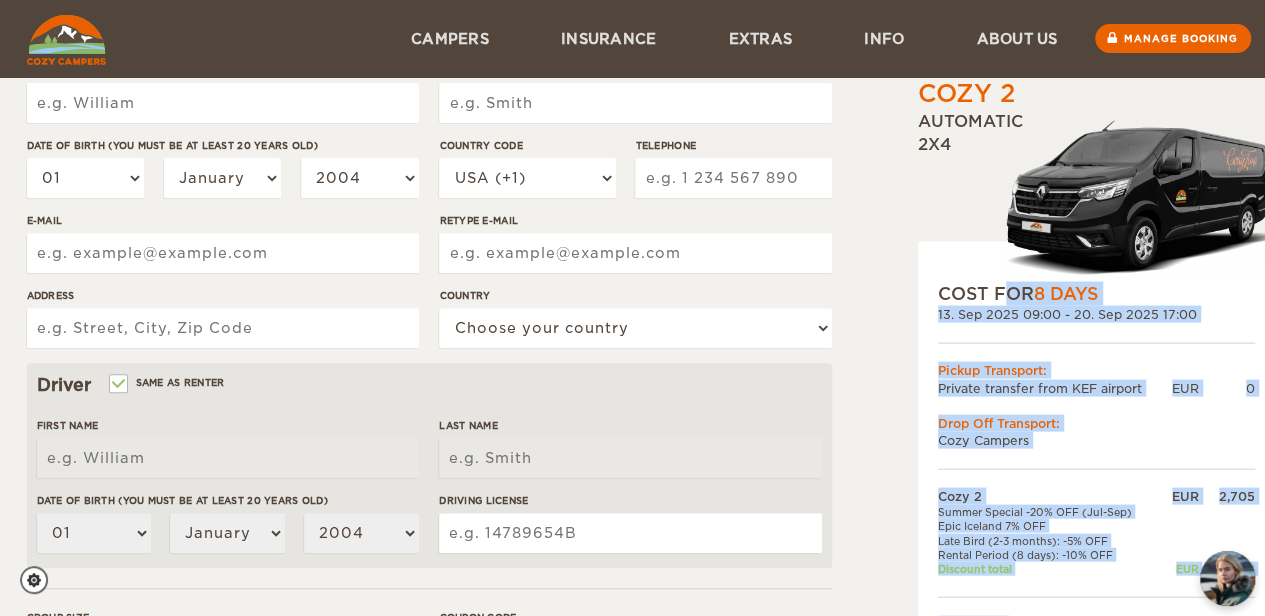 scroll, scrollTop: 272, scrollLeft: 0, axis: vertical 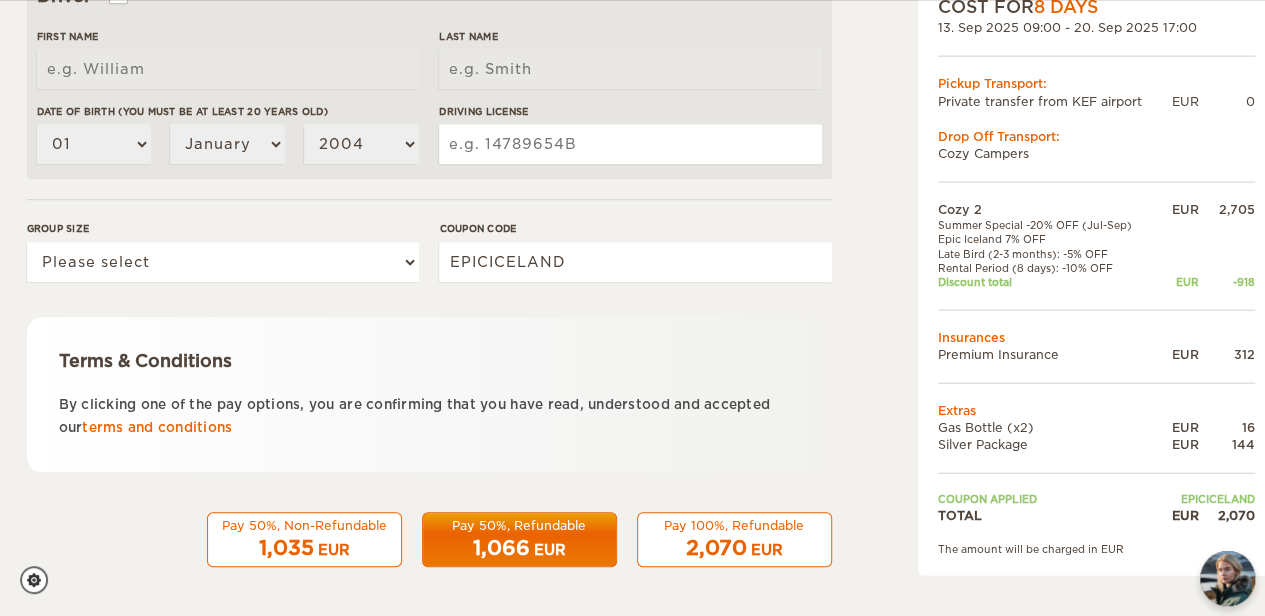 drag, startPoint x: 920, startPoint y: 113, endPoint x: 1127, endPoint y: 546, distance: 479.93542 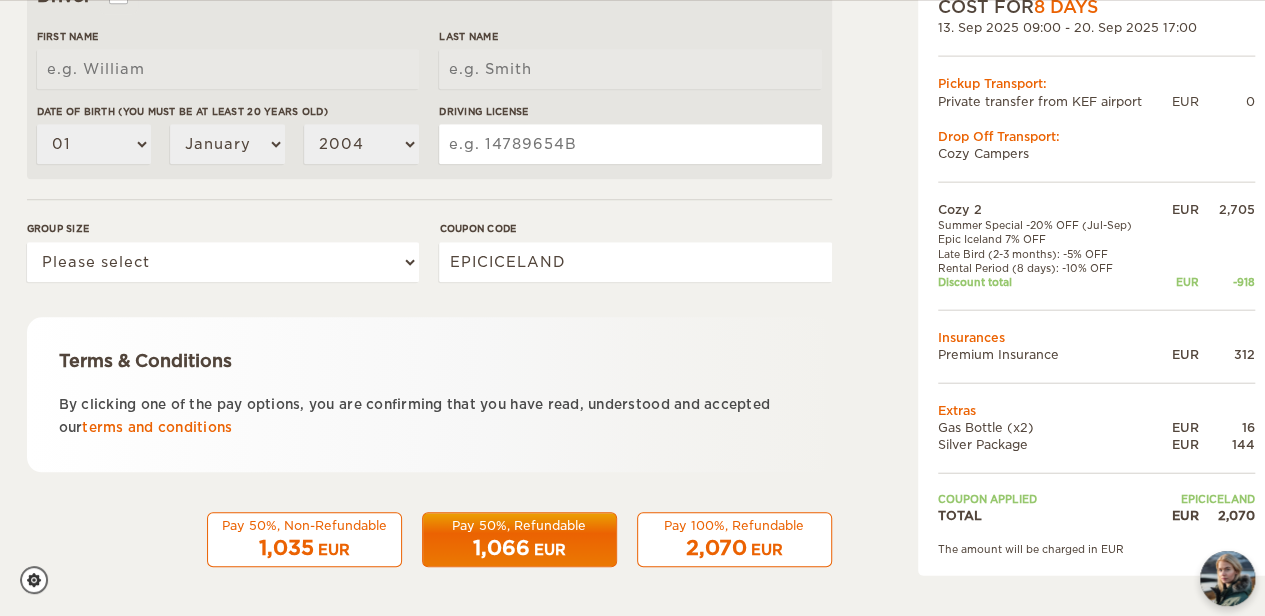click on "Cozy 2
Expand
Collapse
Total
2,070
EUR
Automatic 2x4
COST FOR  8 Days
13. Sep 2025 09:00 - 20. Sep 2025 17:00
Pickup Transport:
Private transfer from KEF airport
EUR
0
Drop Off Transport:
Cozy Campers" at bounding box center [1096, 182] 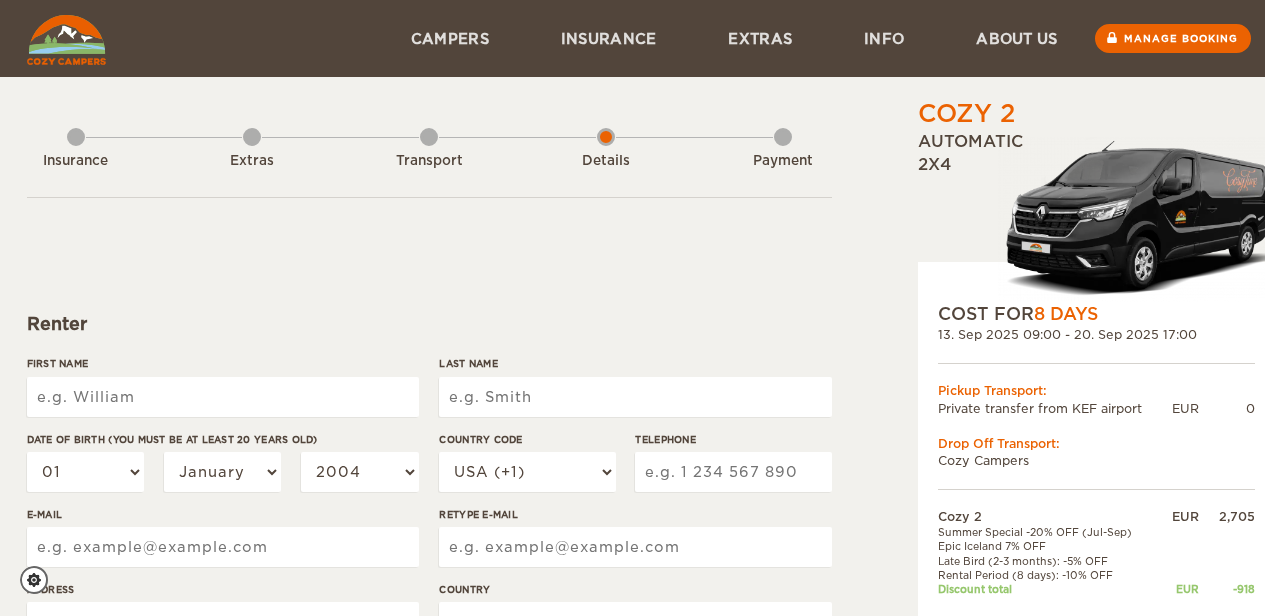 scroll, scrollTop: 0, scrollLeft: 0, axis: both 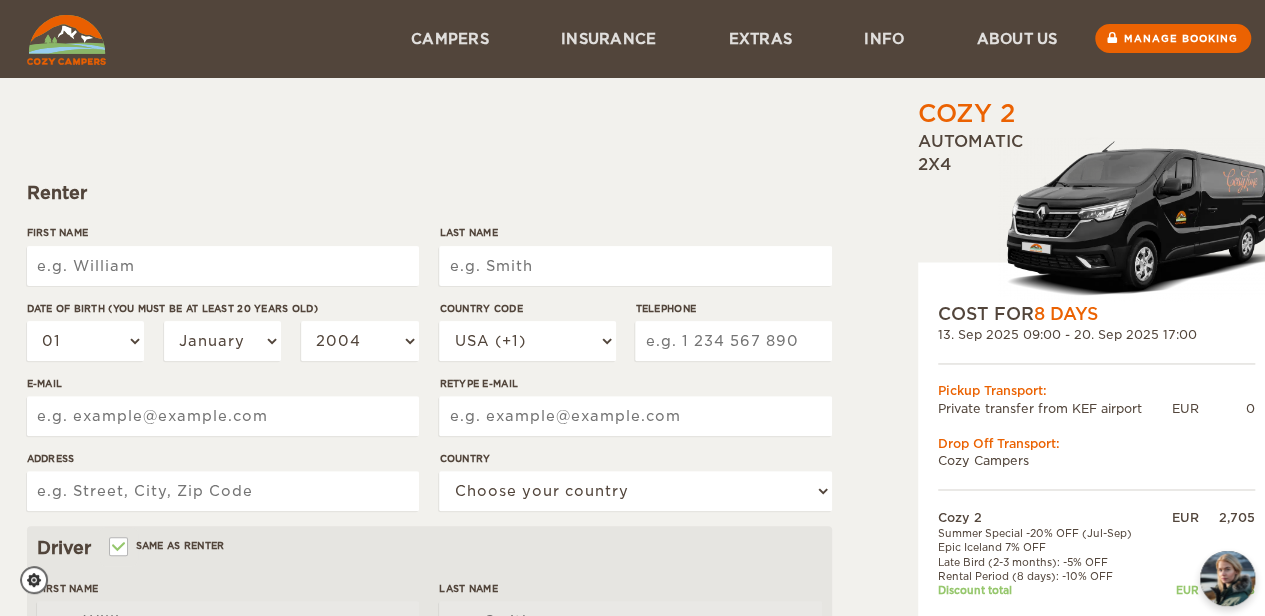 click on "First Name" at bounding box center (223, 266) 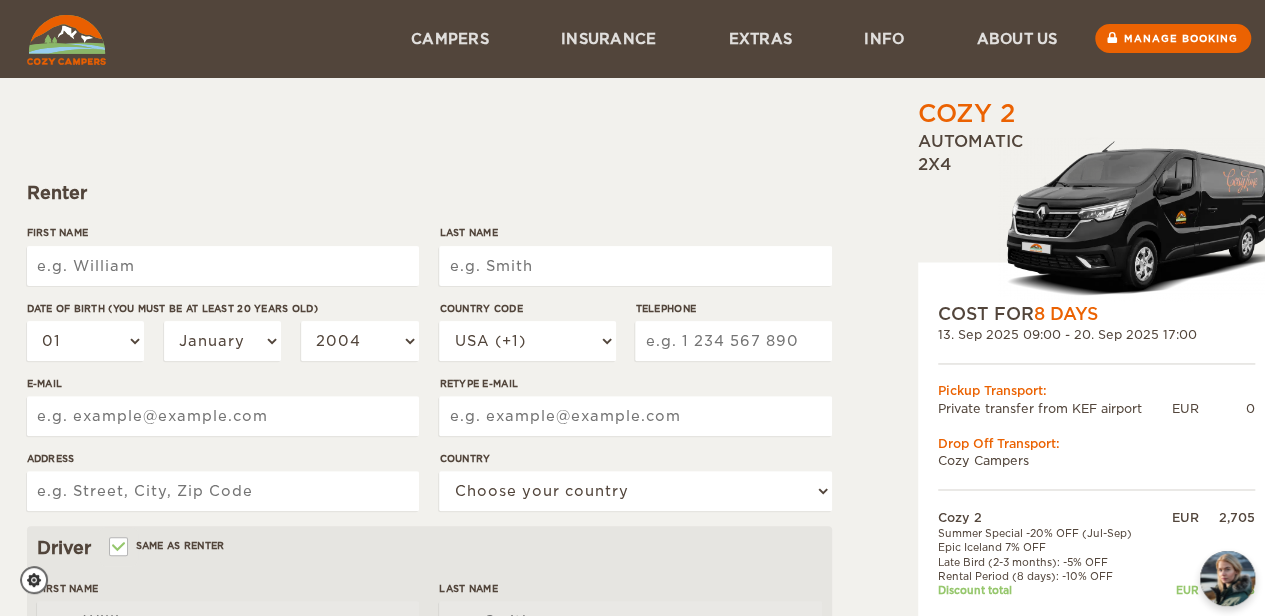 type on "[FIRST]" 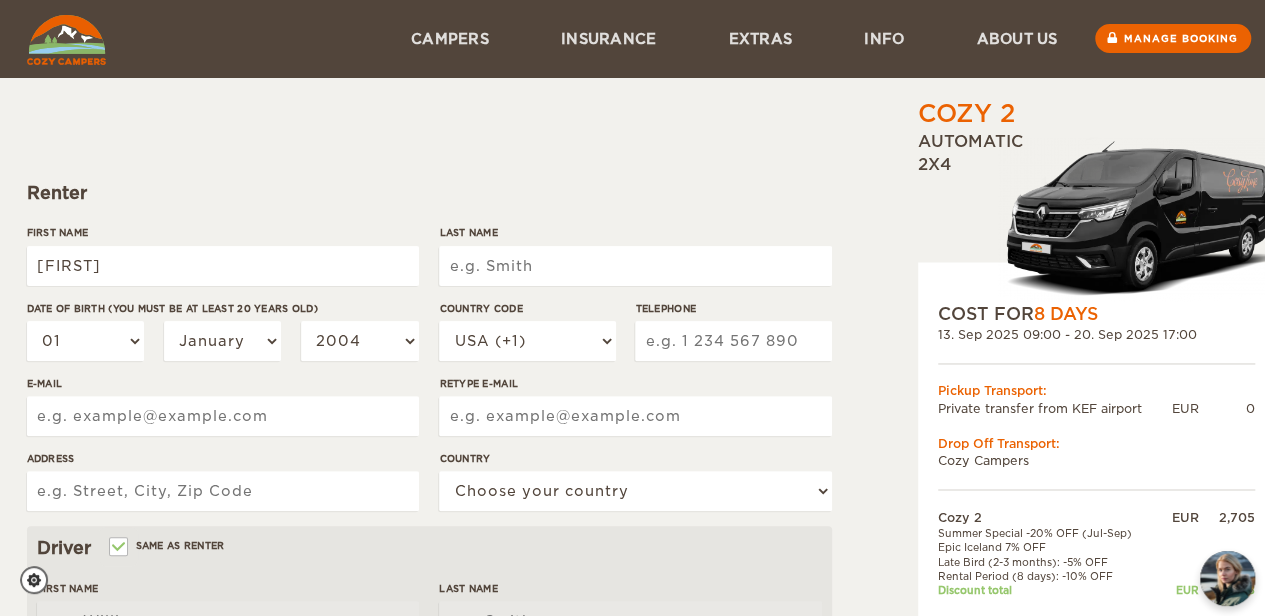 type on "[LAST]" 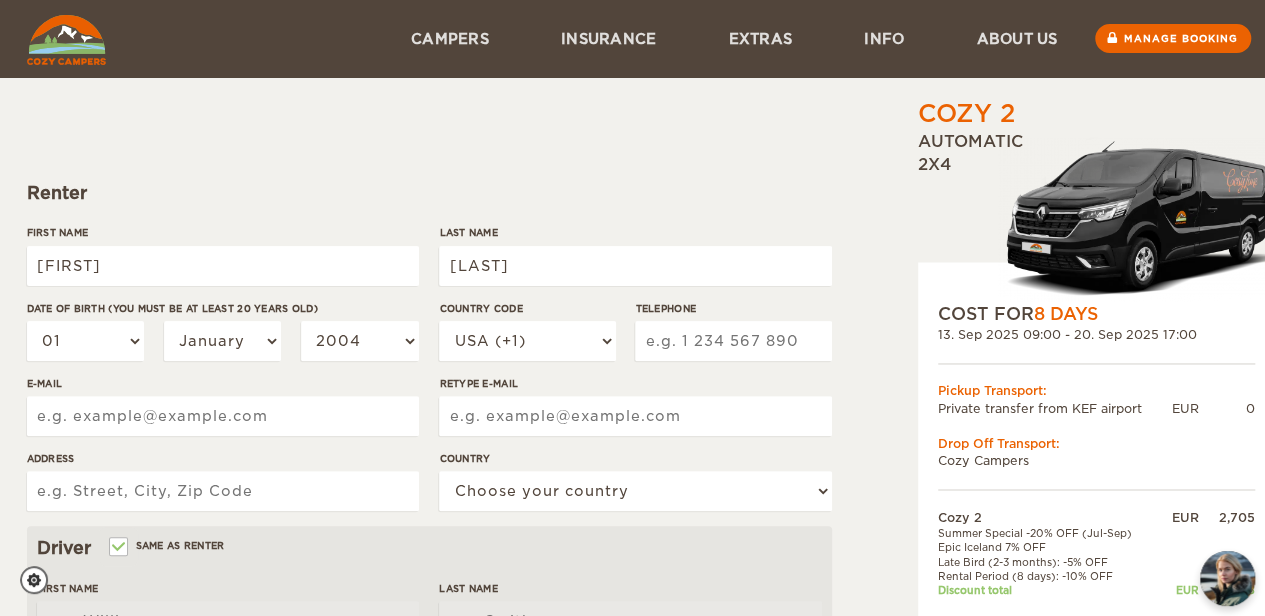 type on "[PHONE]" 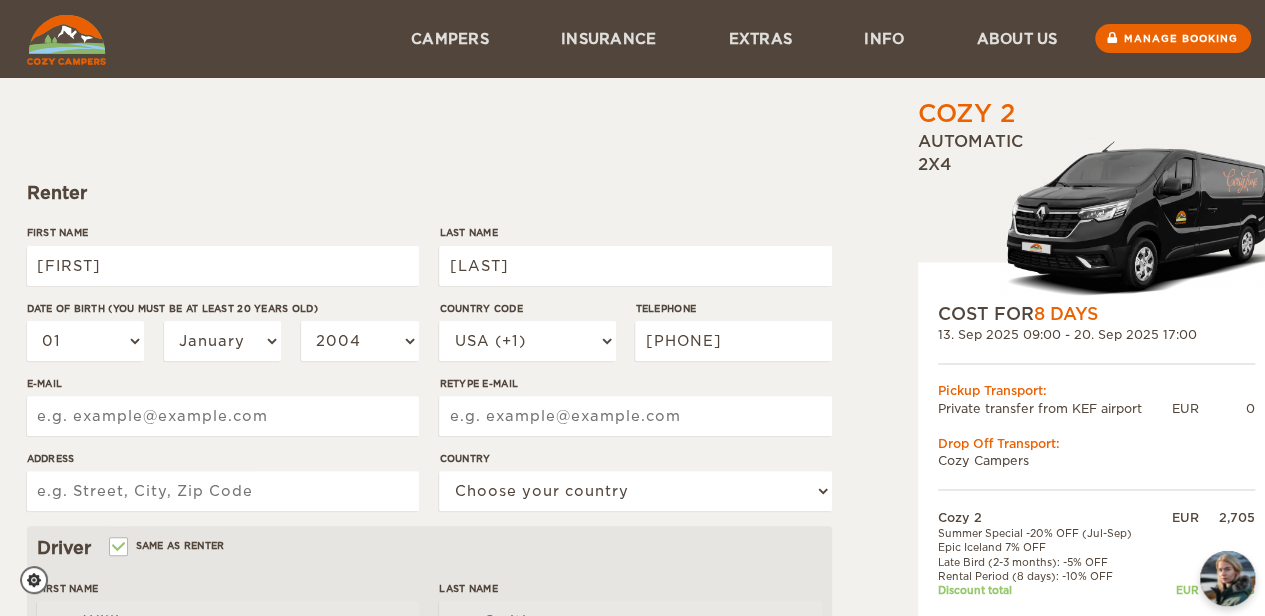 type on "[NUMBER] [STREET] Apt.[NUMBER]" 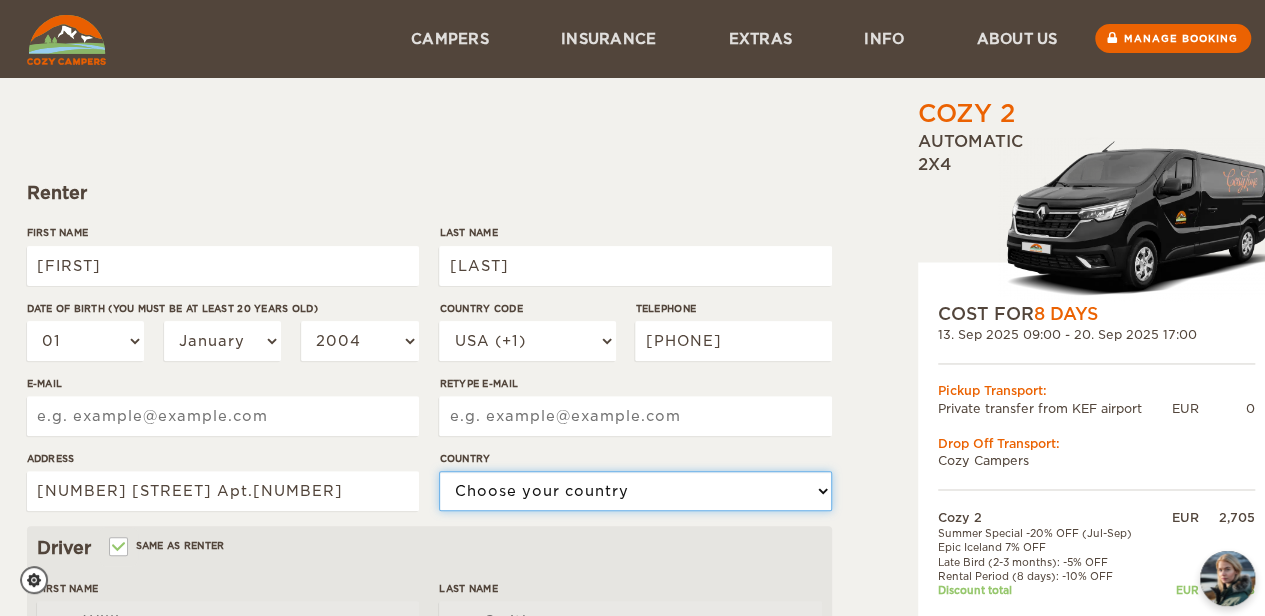 select on "222" 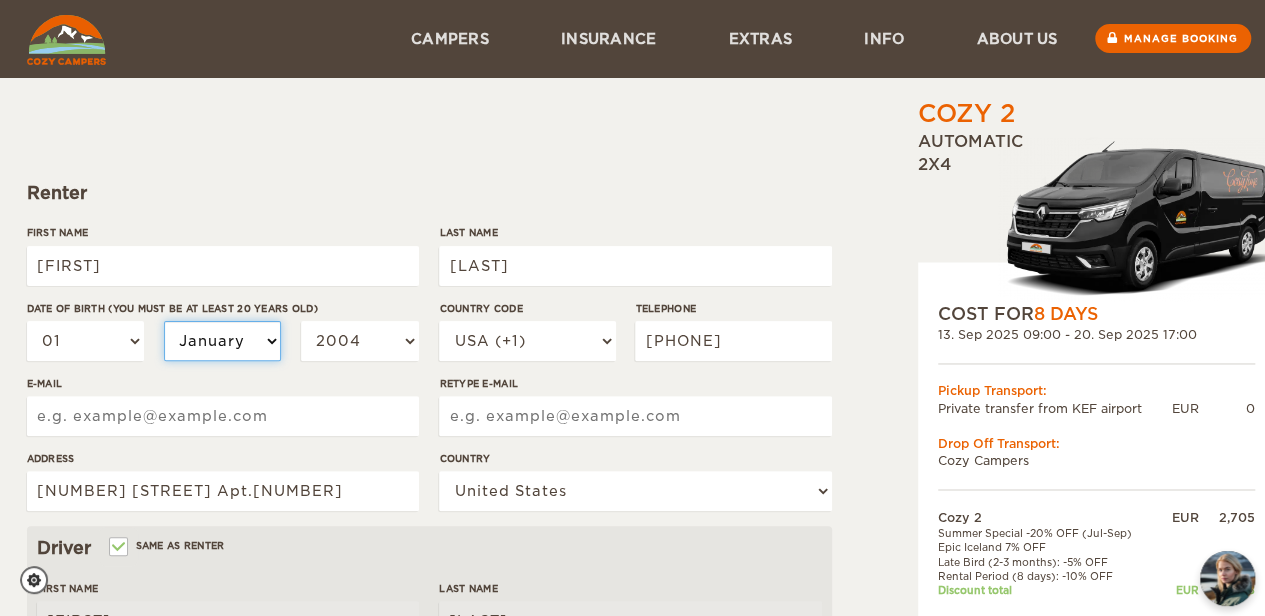 click on "January
February
March
April
May
June
July
August
September
October
November
December" at bounding box center (223, 341) 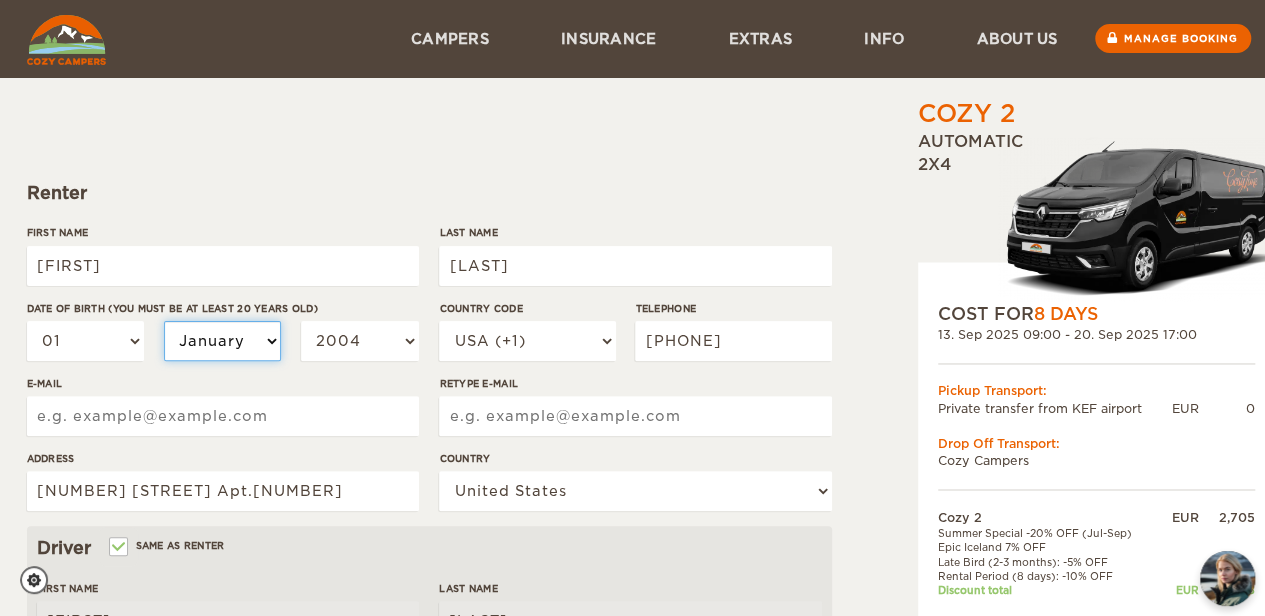 select on "04" 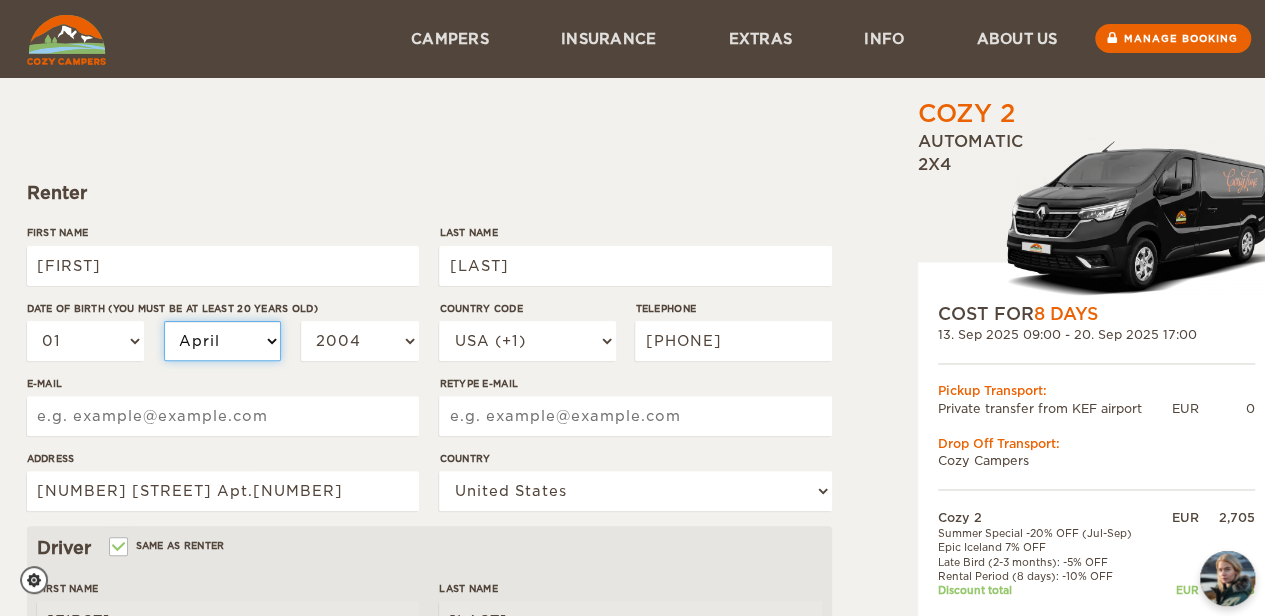 click on "January
February
March
April
May
June
July
August
September
October
November
December" at bounding box center (223, 341) 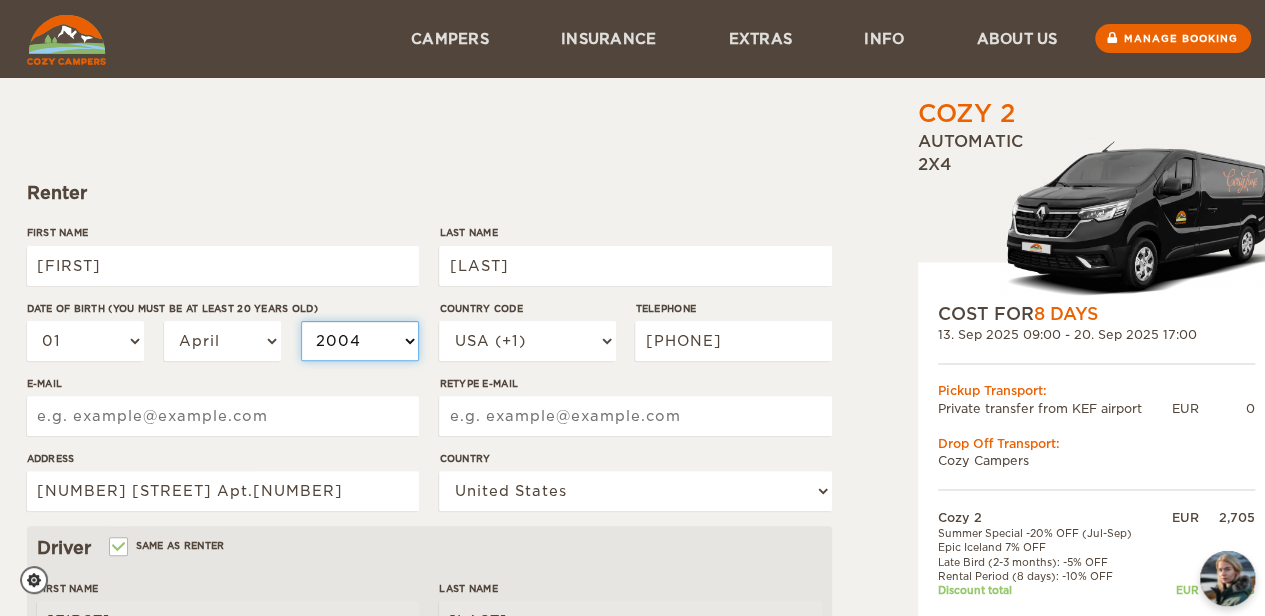 click on "2004 2003 2002 2001 2000 1999 1998 1997 1996 1995 1994 1993 1992 1991 1990 1989 1988 1987 1986 1985 1984 1983 1982 1981 1980 1979 1978 1977 1976 1975 1974 1973 1972 1971 1970 1969 1968 1967 1966 1965 1964 1963 1962 1961 1960 1959 1958 1957 1956 1955 1954 1953 1952 1951 1950 1949 1948 1947 1946 1945 1944 1943 1942 1941 1940 1939 1938 1937 1936 1935 1934 1933 1932 1931 1930 1929 1928 1927 1926 1925 1924 1923 1922 1921 1920 1919 1918 1917 1916 1915 1914 1913 1912 1911 1910 1909 1908 1907 1906 1905 1904 1903 1902 1901 1900 1899 1898 1897 1896 1895 1894 1893 1892 1891 1890 1889 1888 1887 1886 1885 1884 1883 1882 1881 1880 1879 1878 1877 1876 1875" at bounding box center [360, 341] 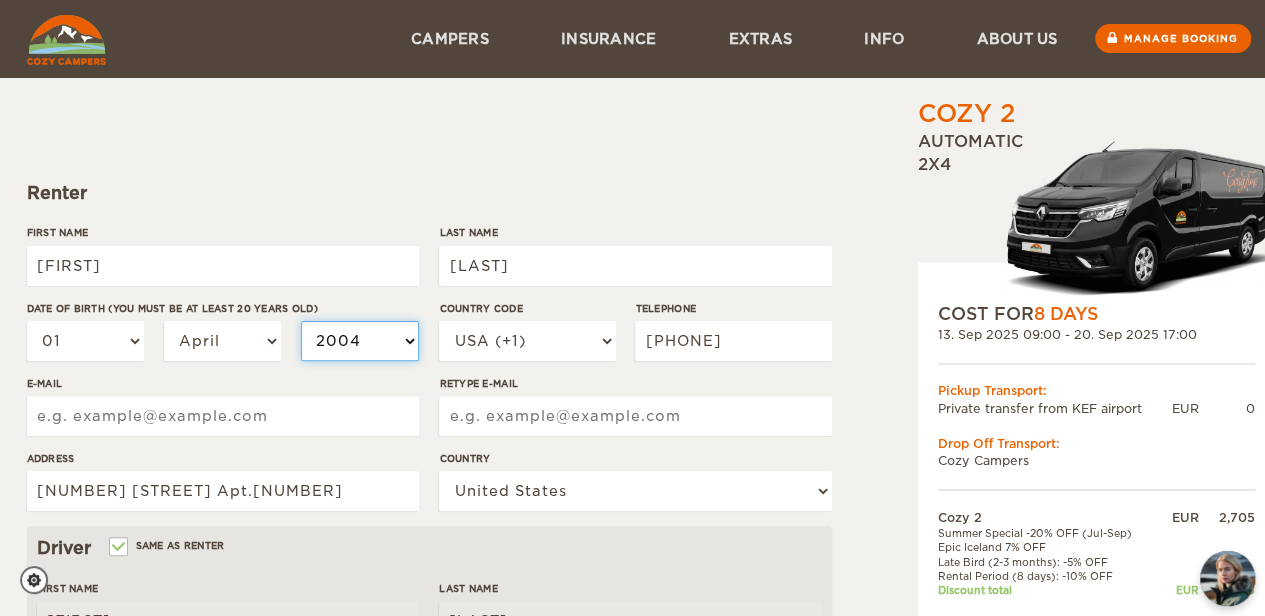 select on "1992" 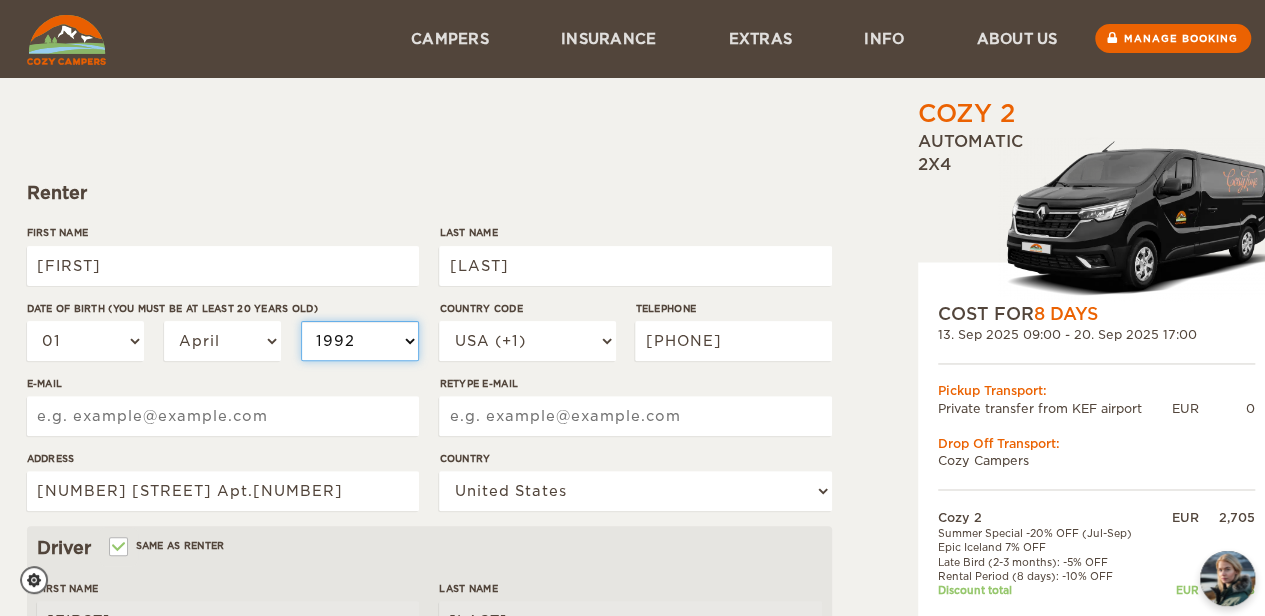 click on "2004 2003 2002 2001 2000 1999 1998 1997 1996 1995 1994 1993 1992 1991 1990 1989 1988 1987 1986 1985 1984 1983 1982 1981 1980 1979 1978 1977 1976 1975 1974 1973 1972 1971 1970 1969 1968 1967 1966 1965 1964 1963 1962 1961 1960 1959 1958 1957 1956 1955 1954 1953 1952 1951 1950 1949 1948 1947 1946 1945 1944 1943 1942 1941 1940 1939 1938 1937 1936 1935 1934 1933 1932 1931 1930 1929 1928 1927 1926 1925 1924 1923 1922 1921 1920 1919 1918 1917 1916 1915 1914 1913 1912 1911 1910 1909 1908 1907 1906 1905 1904 1903 1902 1901 1900 1899 1898 1897 1896 1895 1894 1893 1892 1891 1890 1889 1888 1887 1886 1885 1884 1883 1882 1881 1880 1879 1878 1877 1876 1875" at bounding box center (360, 341) 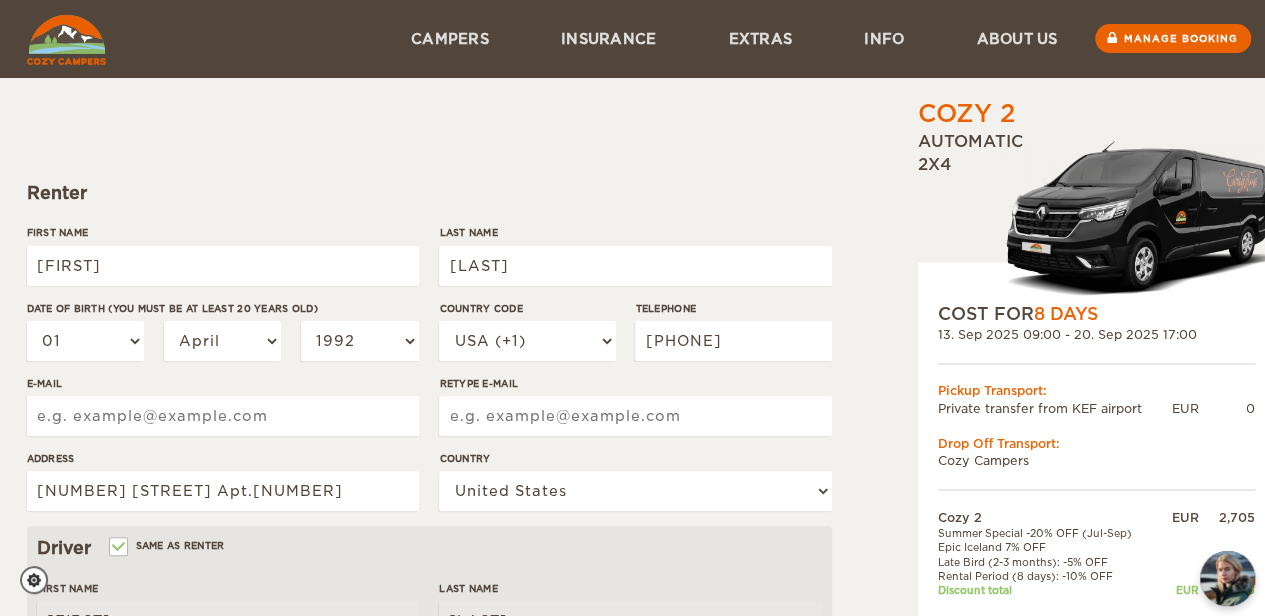 click on "E-mail" at bounding box center (223, 416) 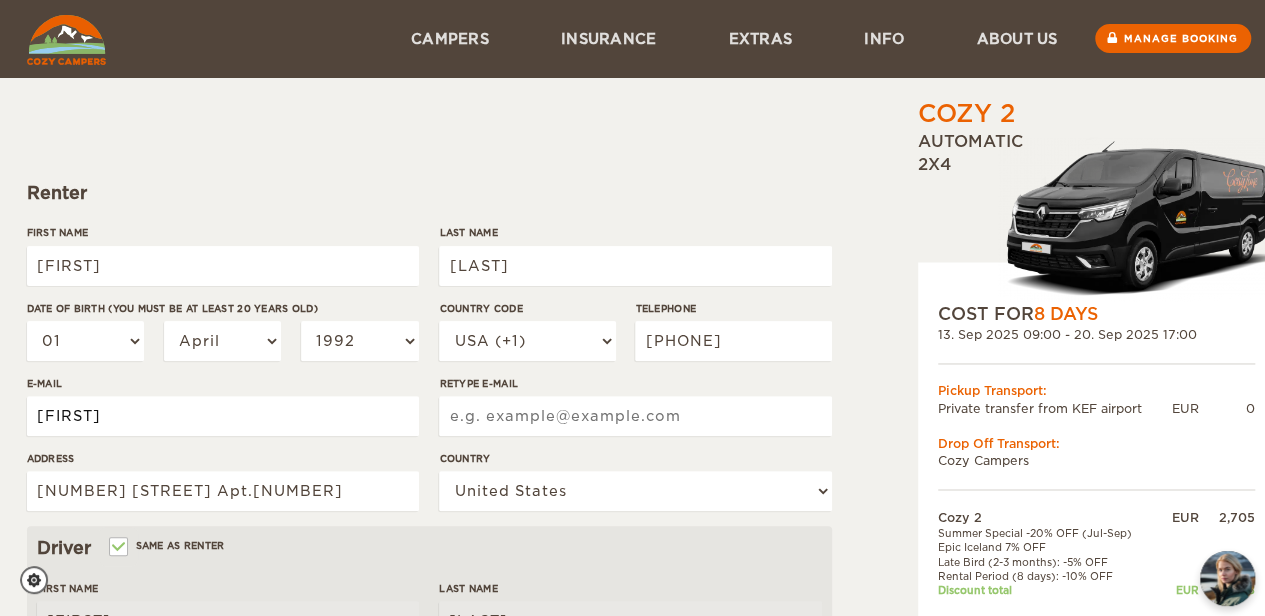 type on "mattcatizone@gmail.com" 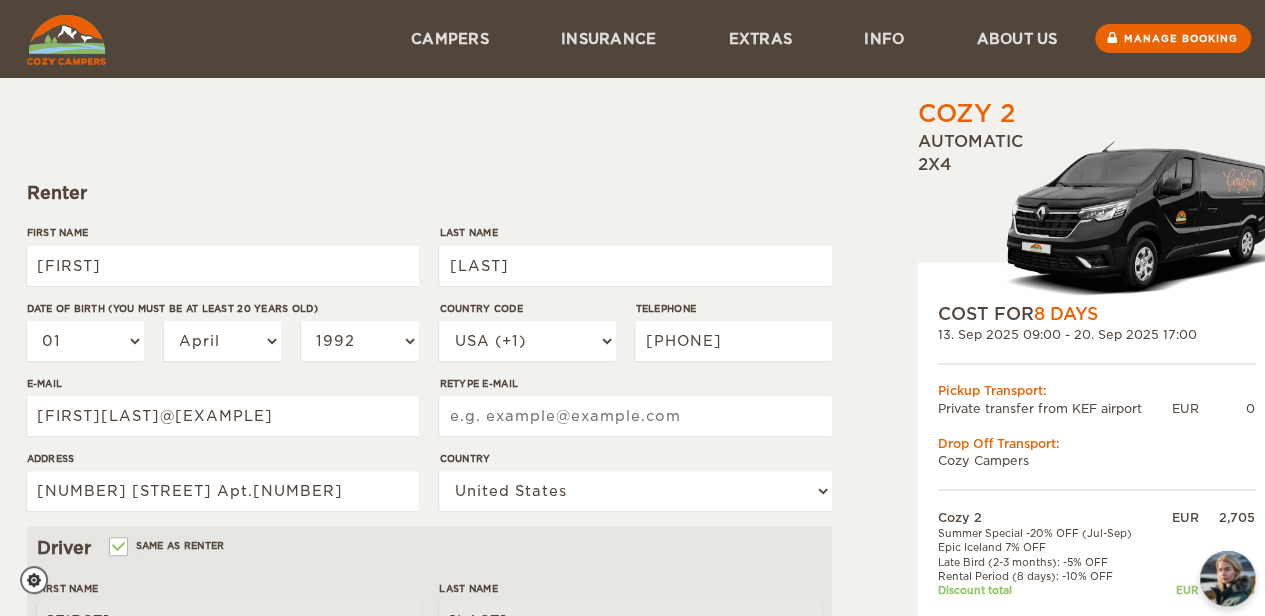 click on "Retype E-mail" at bounding box center (635, 416) 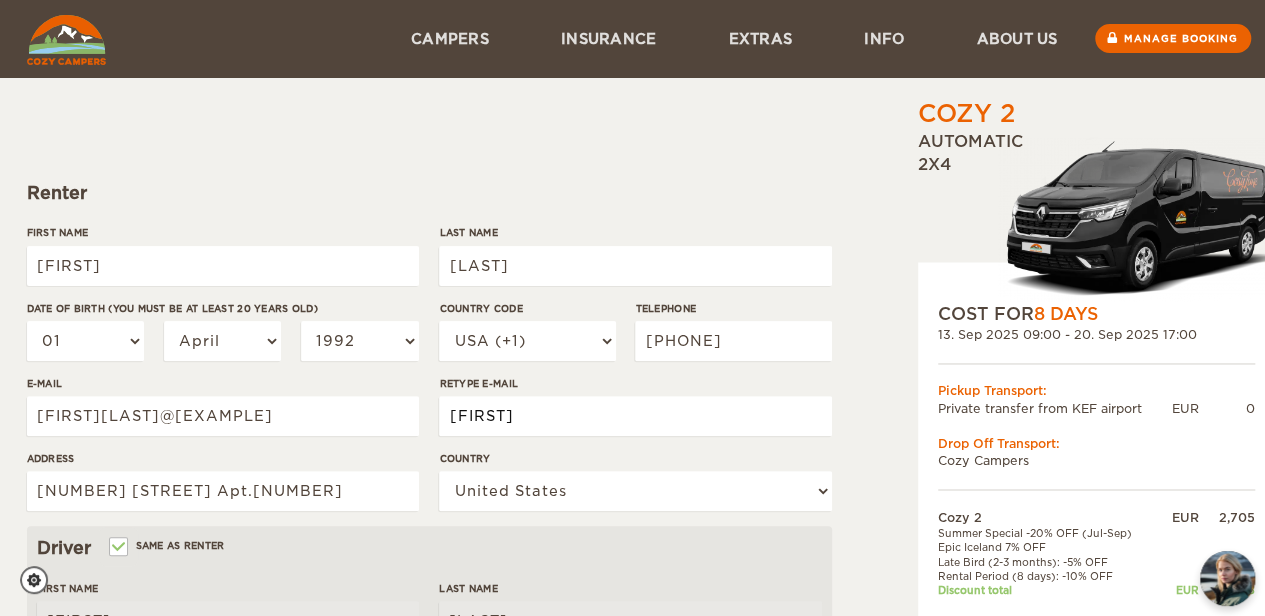type on "mattcatizone@gmail.com" 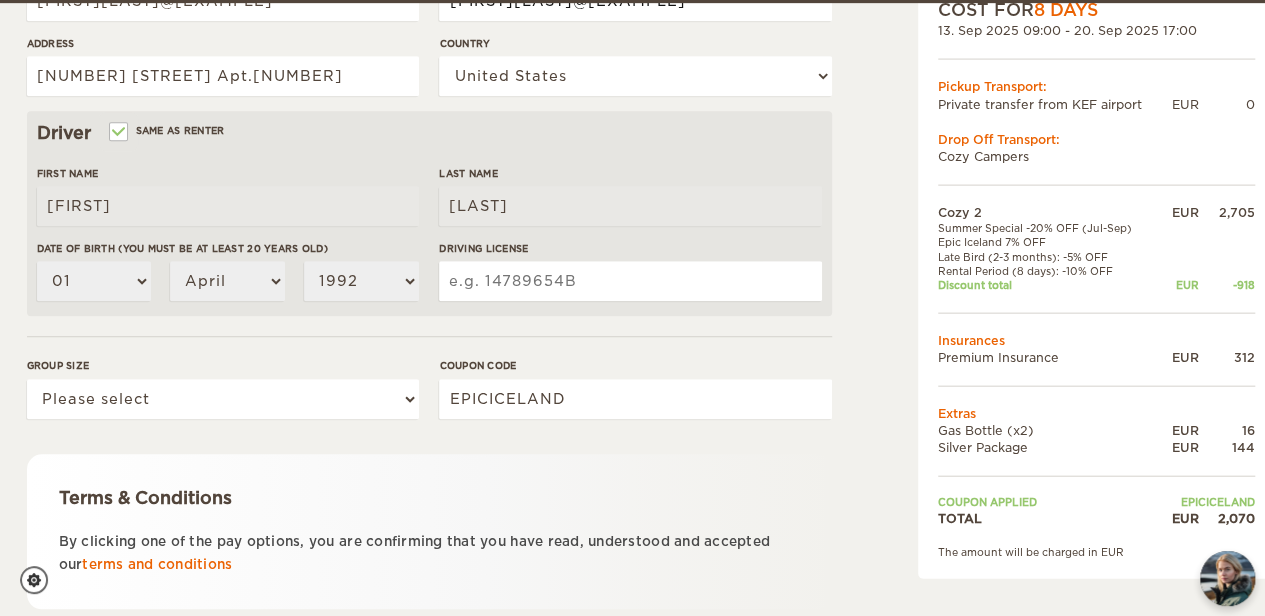 scroll, scrollTop: 549, scrollLeft: 0, axis: vertical 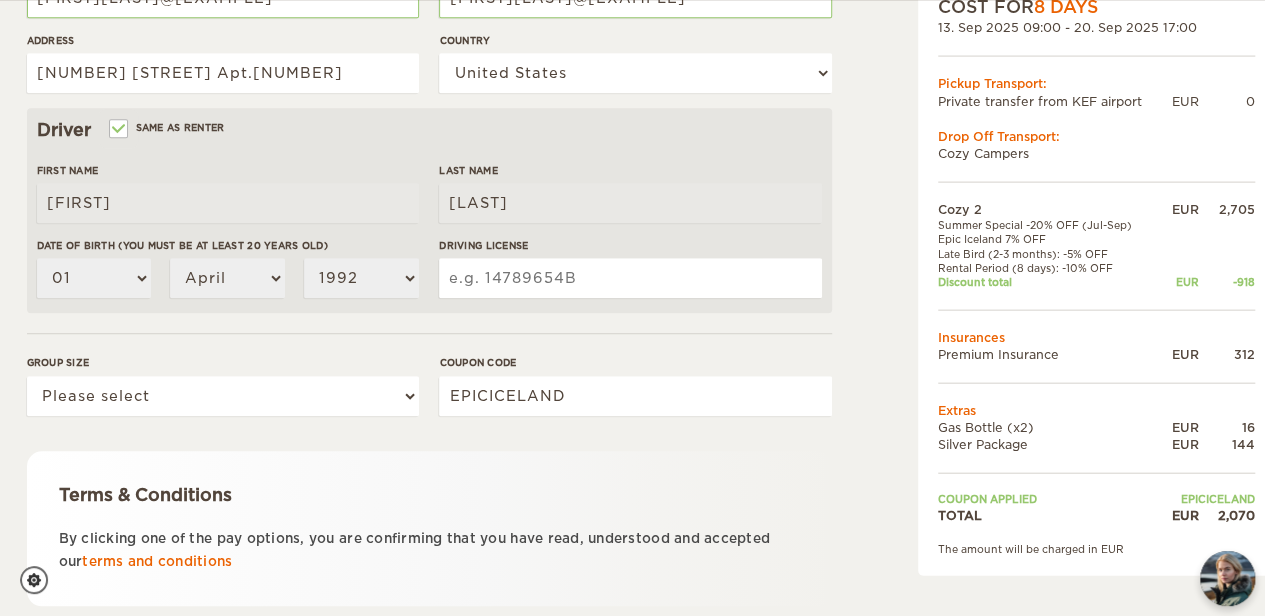 click on "Driving License" at bounding box center (630, 278) 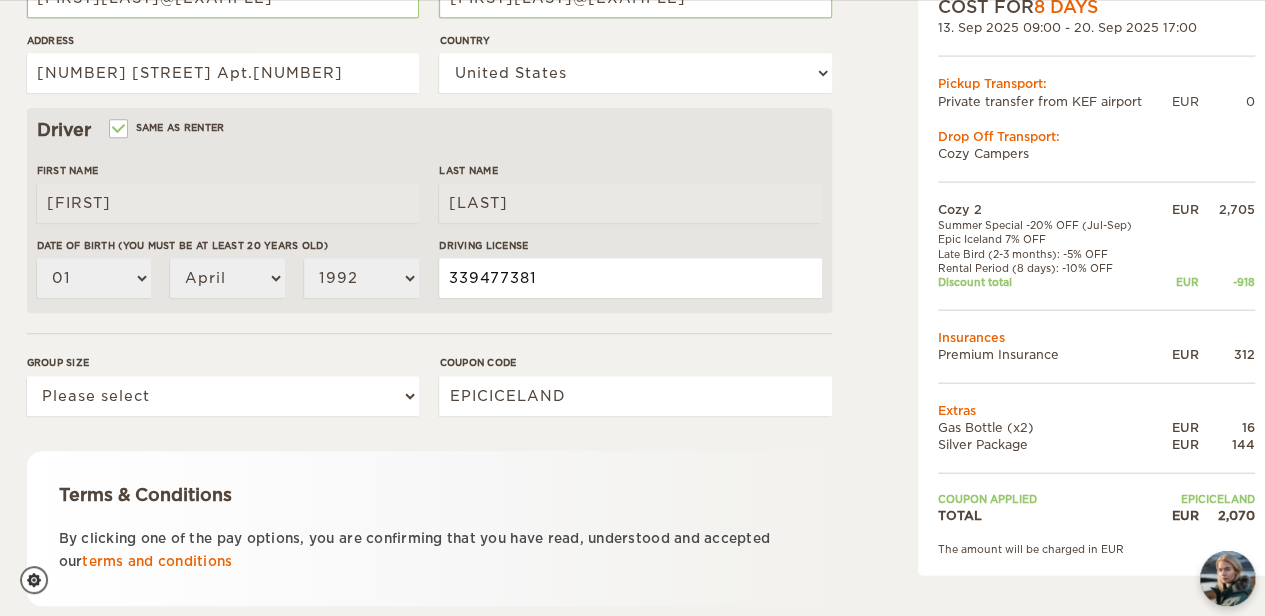 type on "339477381" 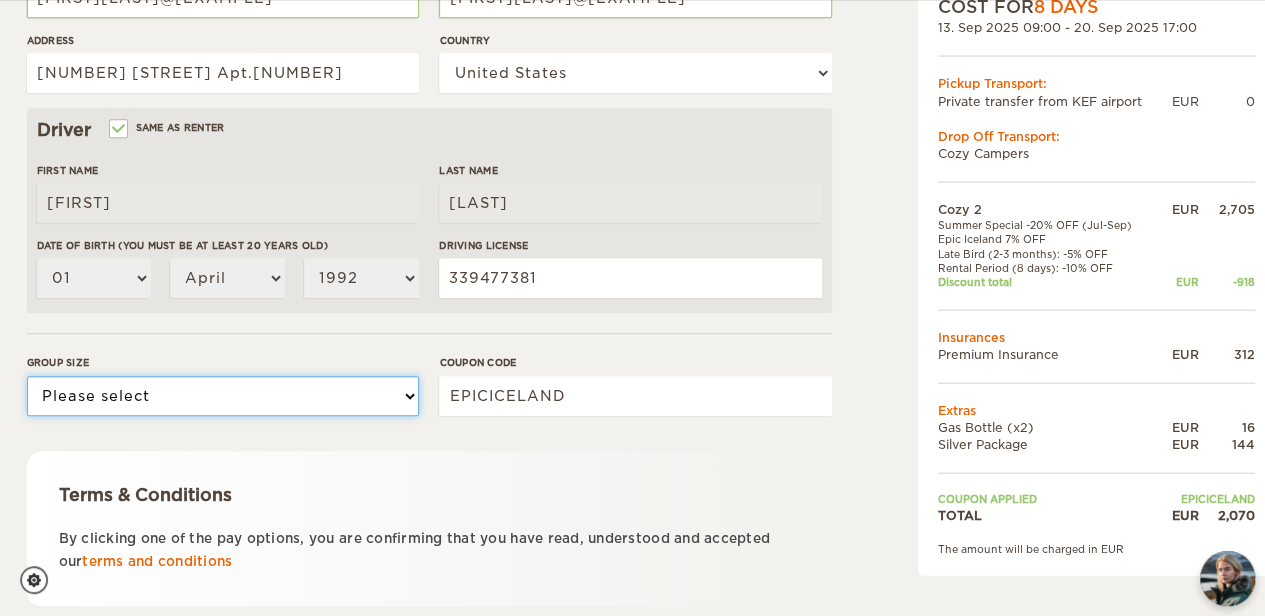 click on "Please select
1 2" at bounding box center (223, 396) 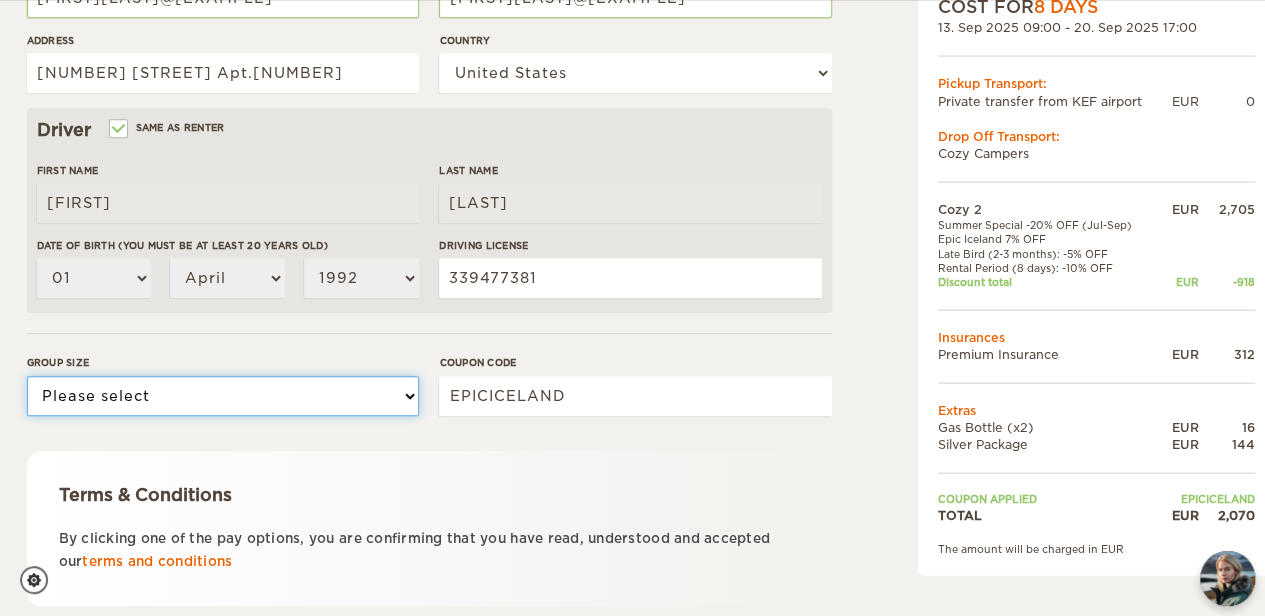 select on "2" 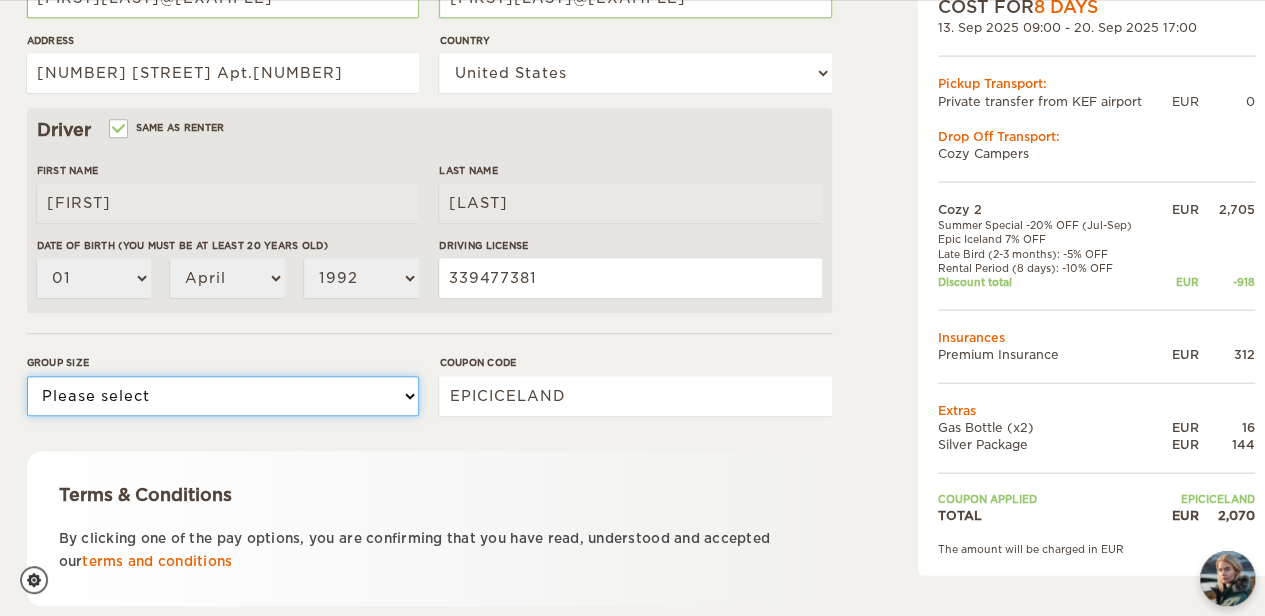 click on "Please select
1 2" at bounding box center (223, 396) 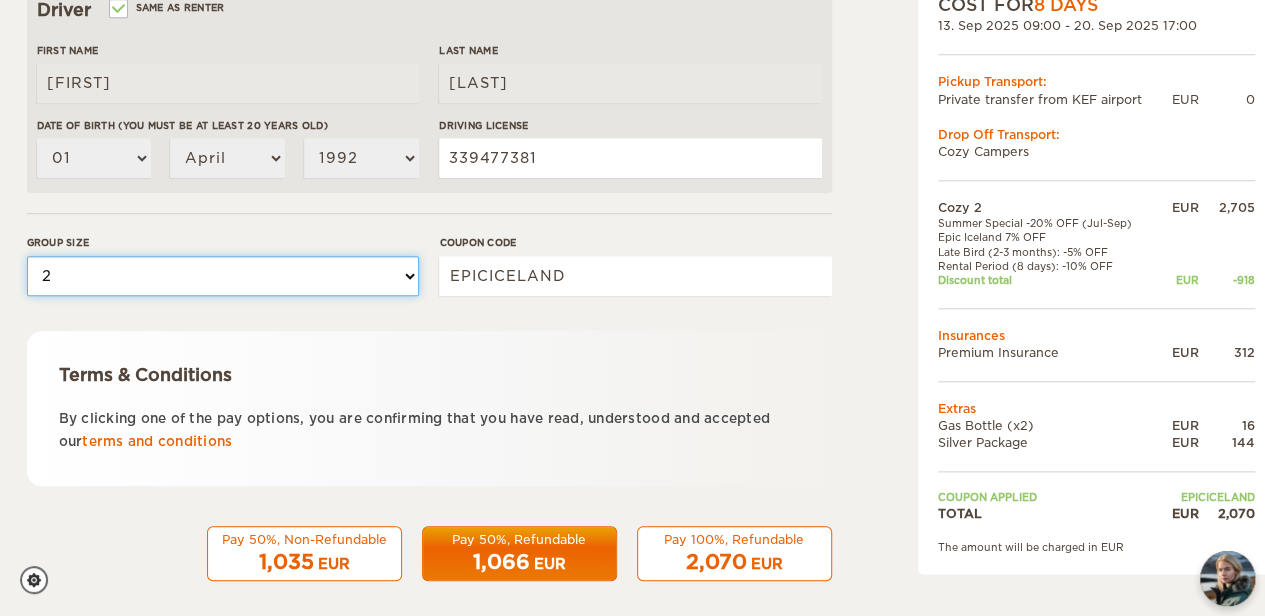 scroll, scrollTop: 670, scrollLeft: 0, axis: vertical 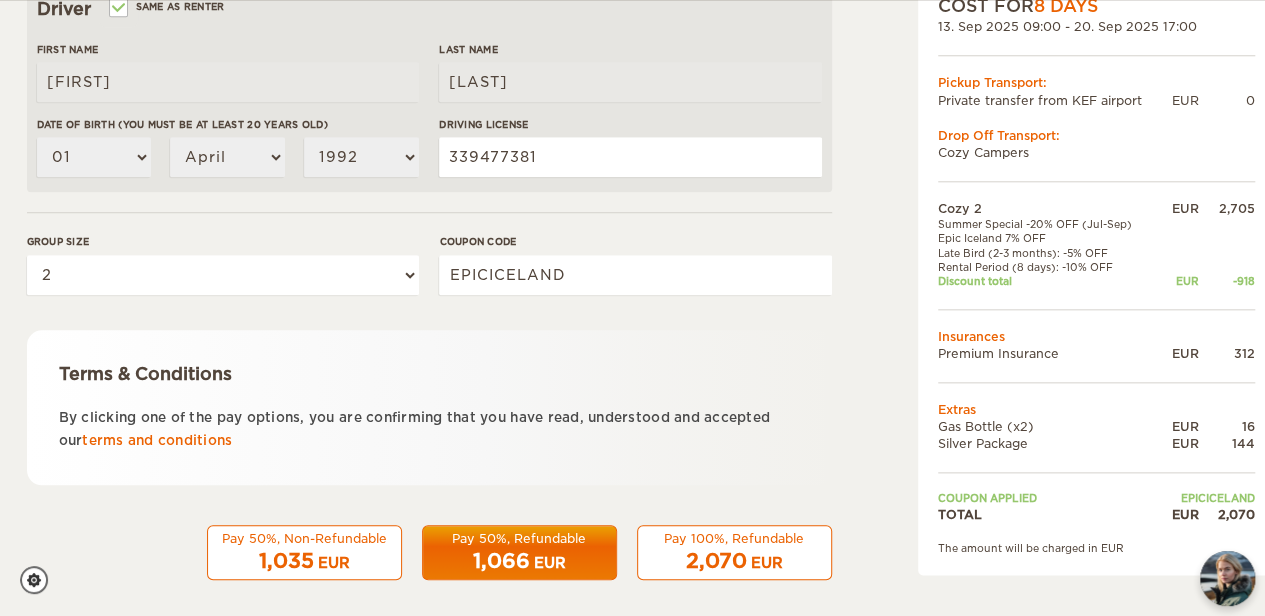 click on "EUR" at bounding box center (550, 563) 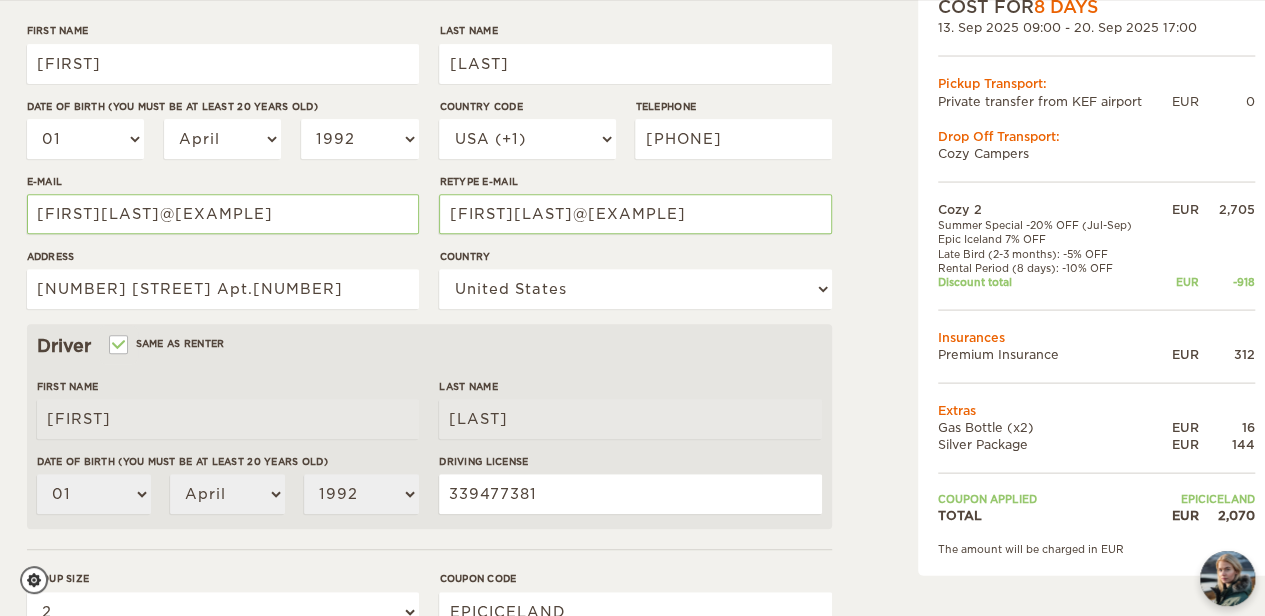 scroll, scrollTop: 381, scrollLeft: 0, axis: vertical 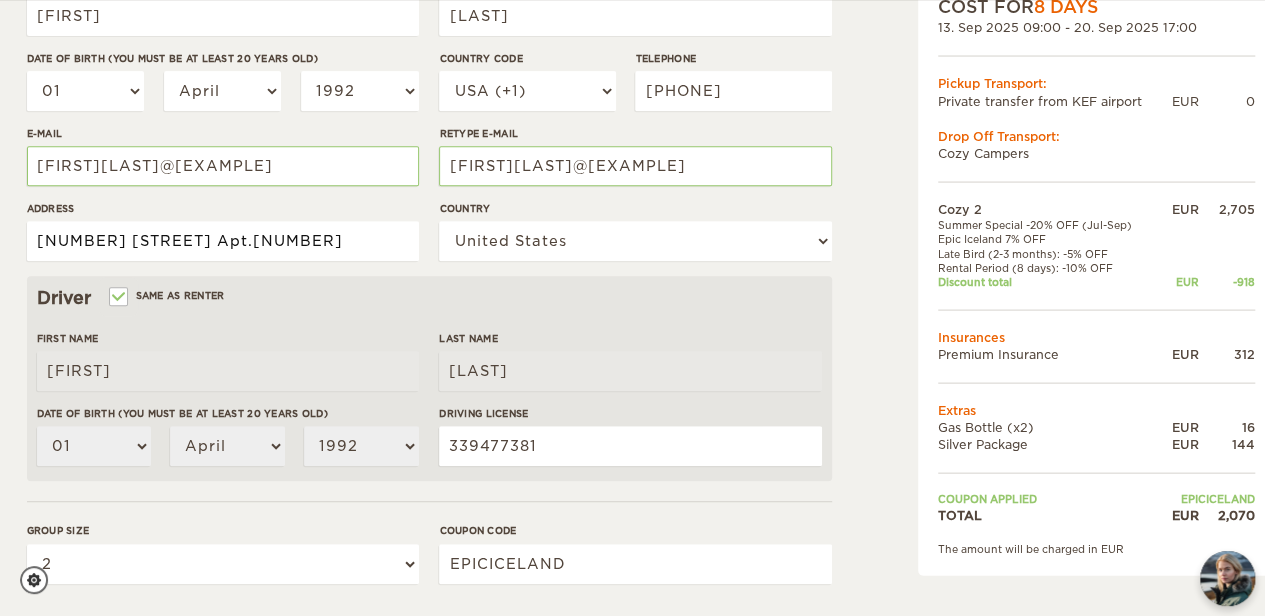 click on "597 Grand St Apt.325" at bounding box center (223, 241) 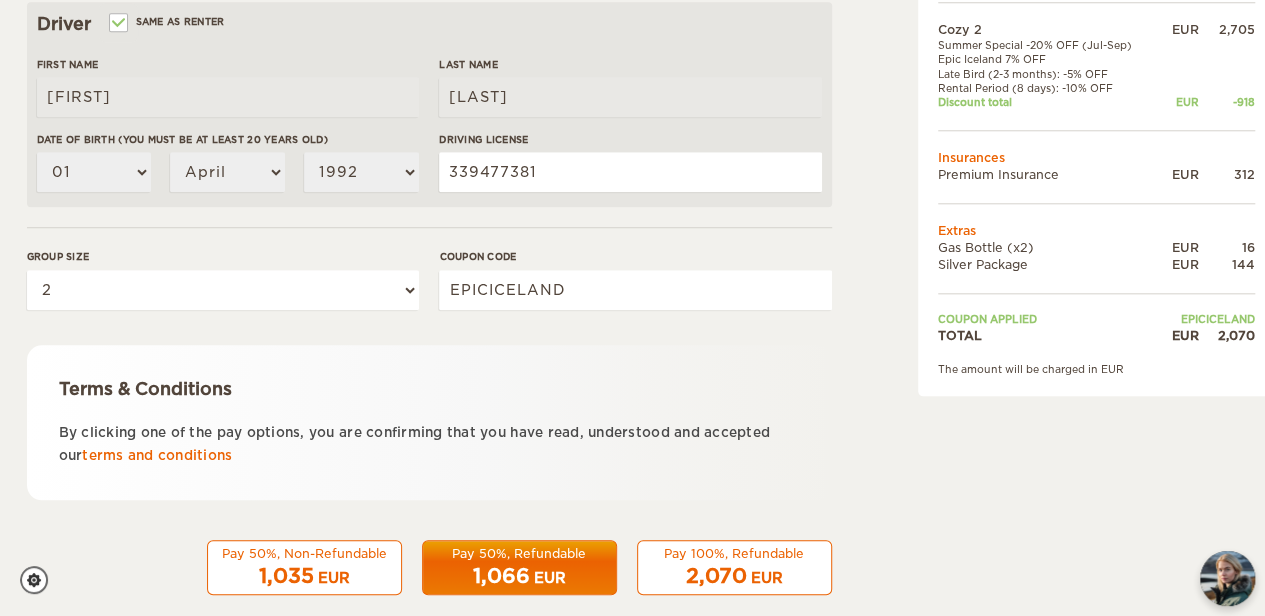 scroll, scrollTop: 683, scrollLeft: 0, axis: vertical 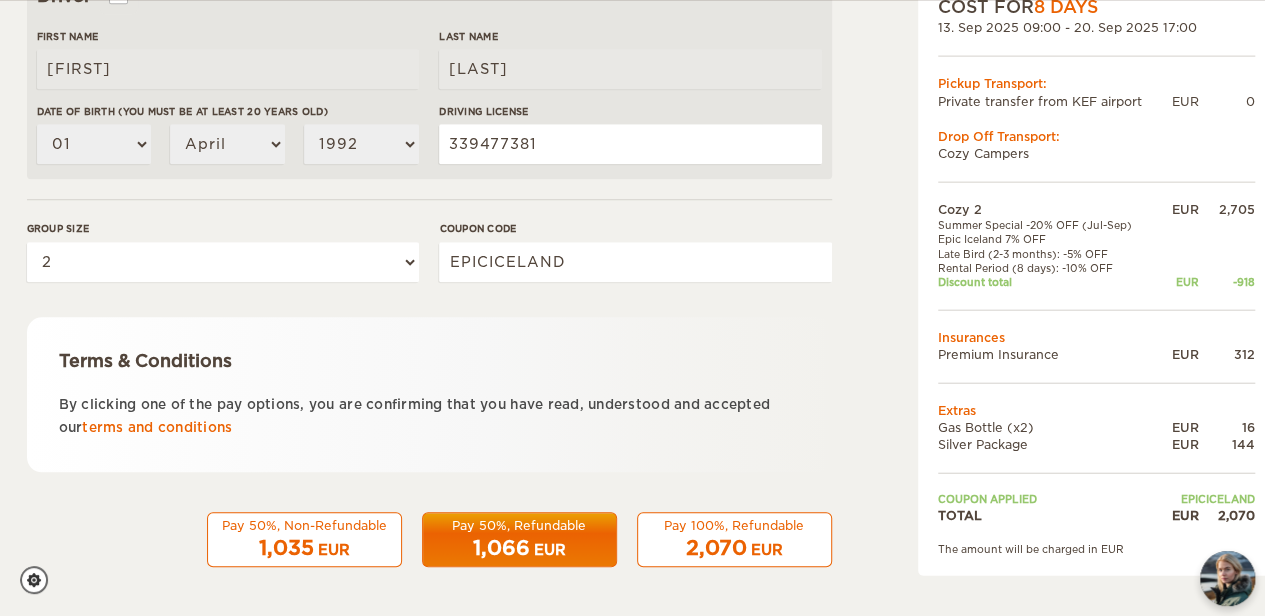 type on "597 Grand St Apt.325 Brooklyn, NY 11211" 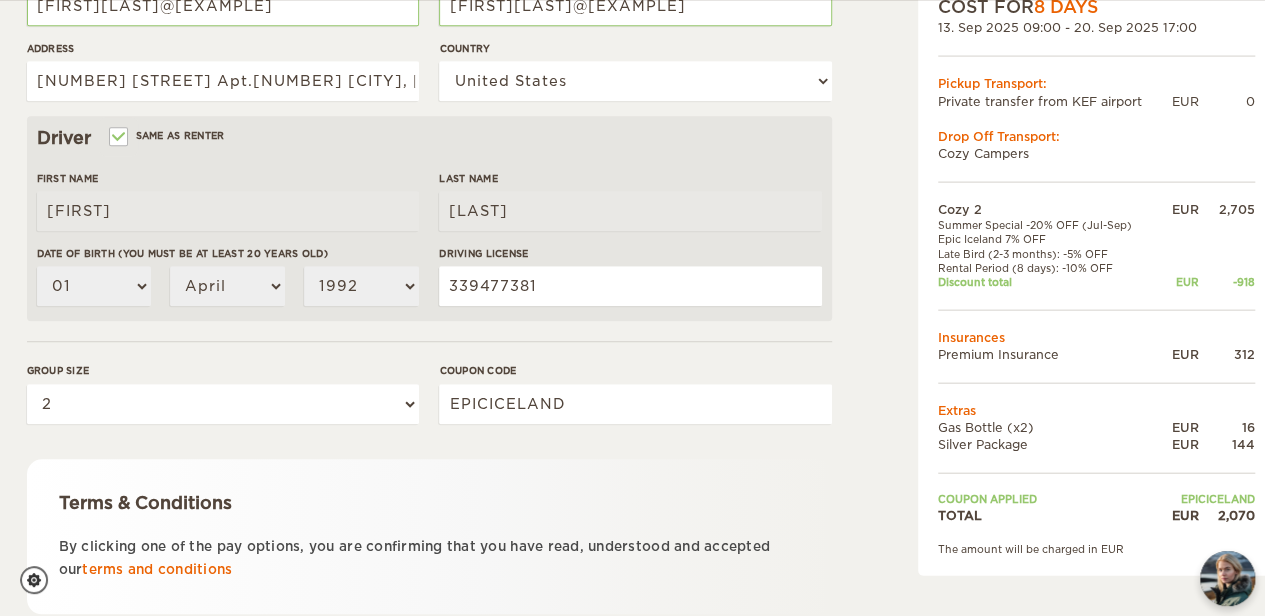scroll, scrollTop: 683, scrollLeft: 0, axis: vertical 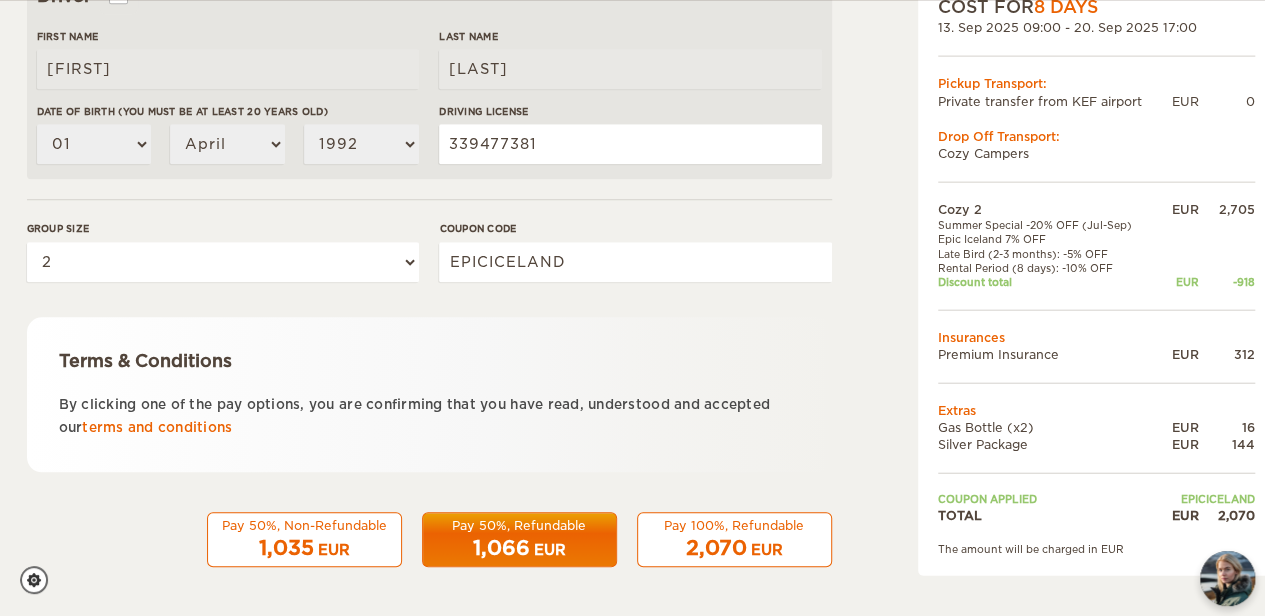 click on "1,066" at bounding box center (501, 548) 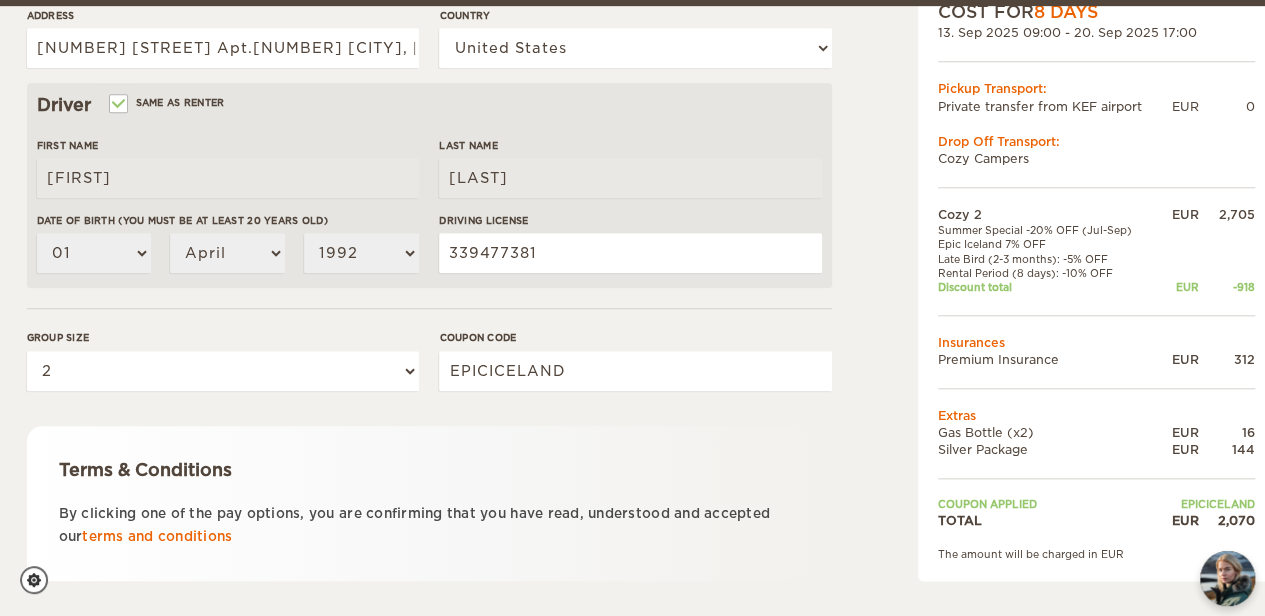 scroll, scrollTop: 683, scrollLeft: 0, axis: vertical 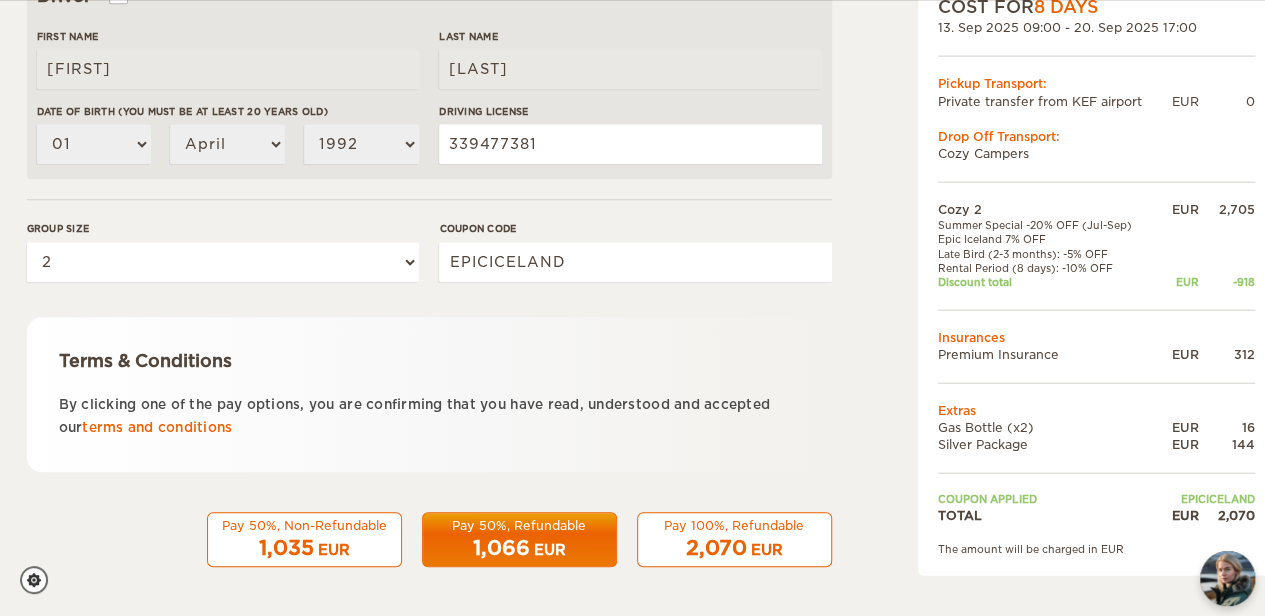 click on "1,066" at bounding box center [501, 548] 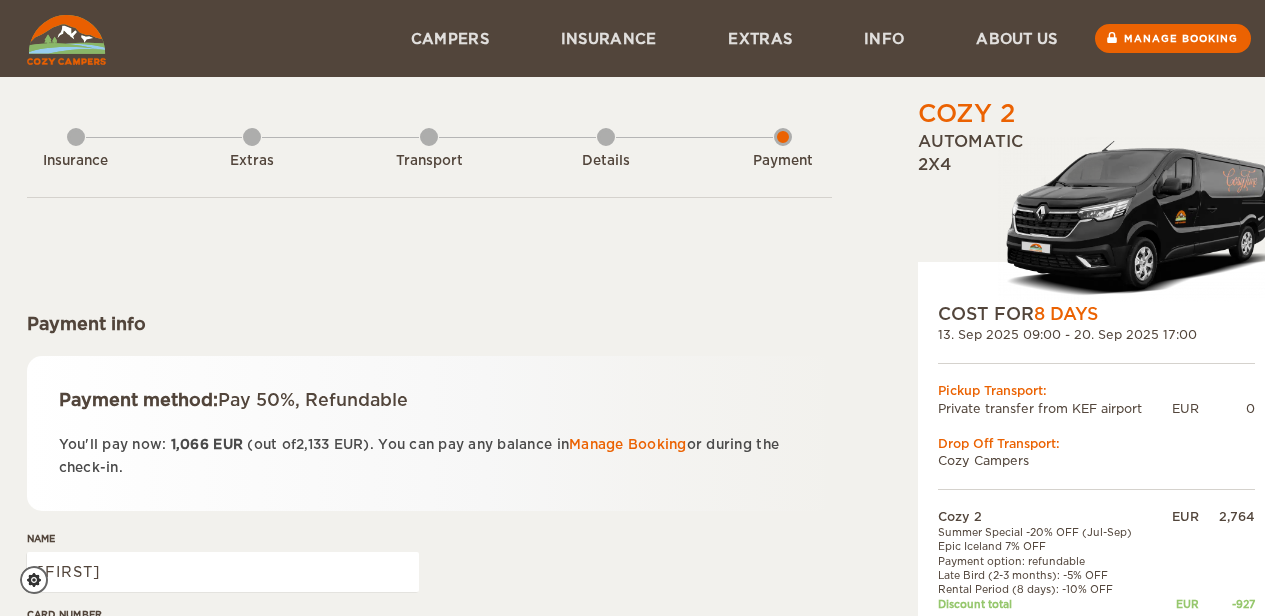scroll, scrollTop: 0, scrollLeft: 0, axis: both 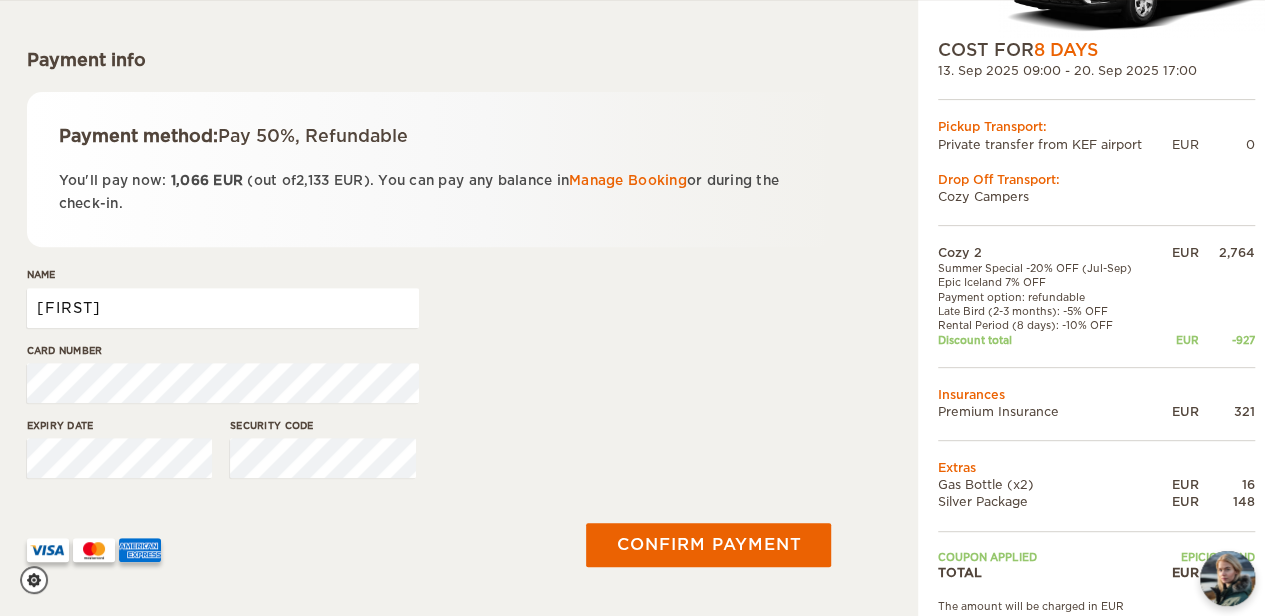 click on "[FIRST]" at bounding box center (223, 308) 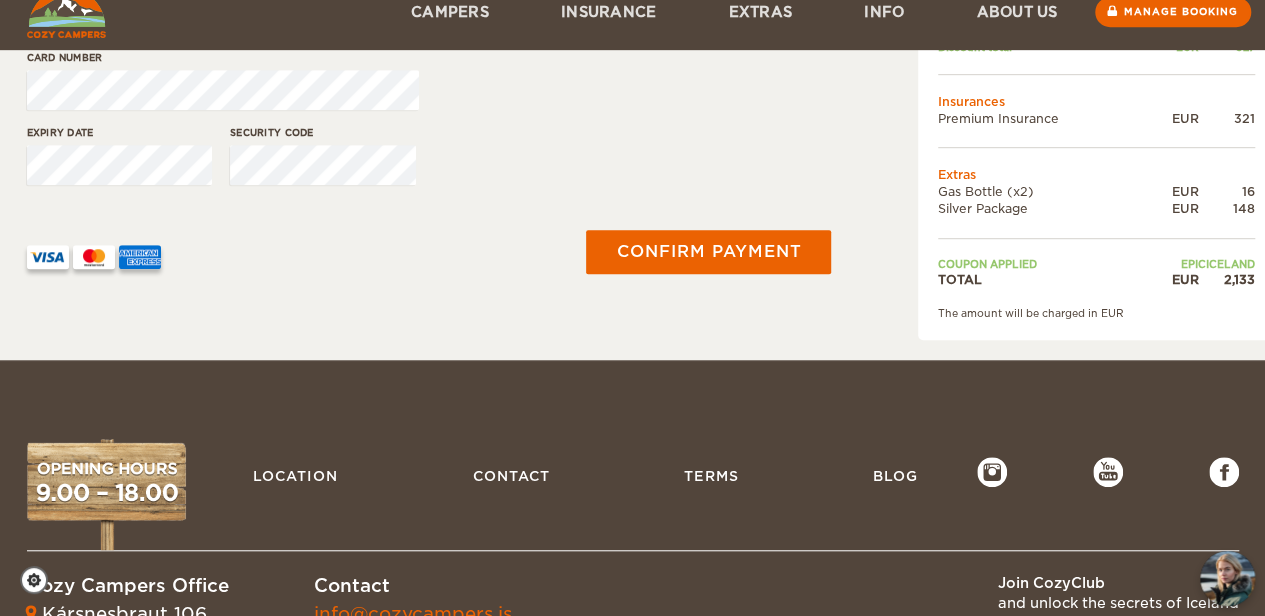 scroll, scrollTop: 730, scrollLeft: 0, axis: vertical 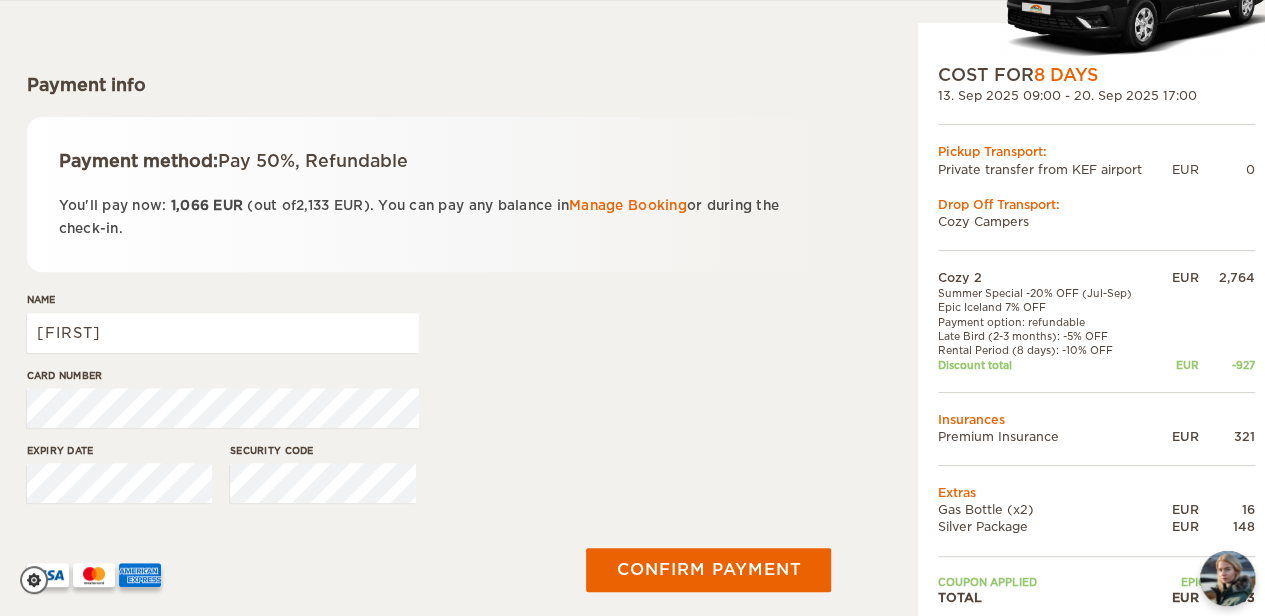 click on "Name
Matthew" at bounding box center [223, 329] 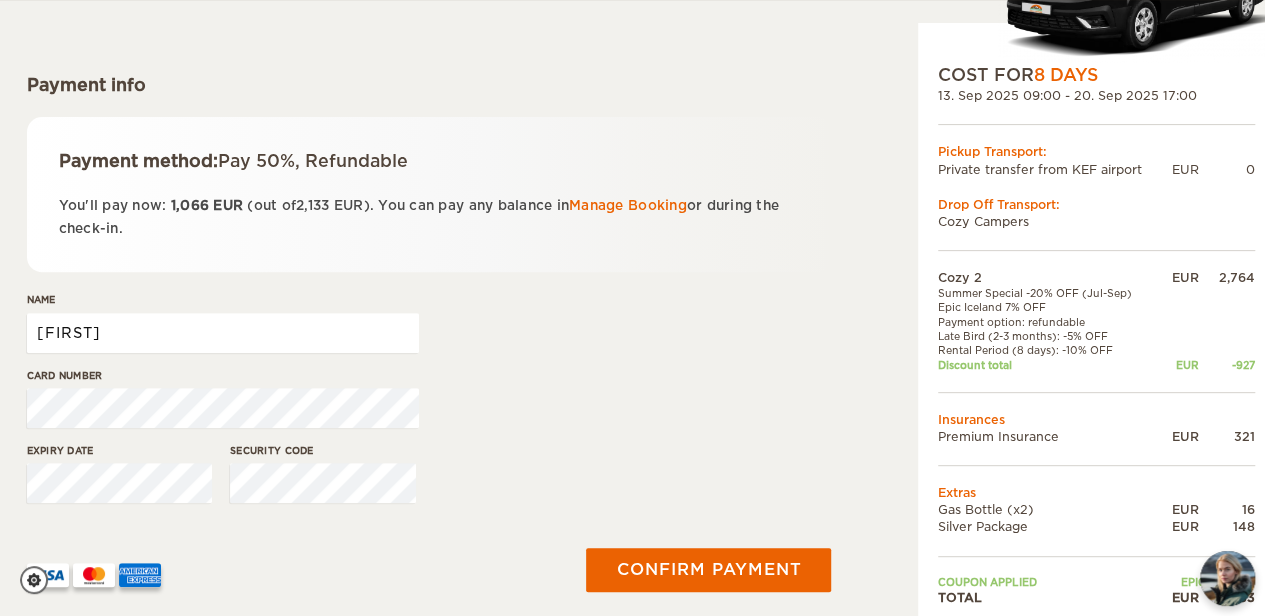click on "[FIRST]" at bounding box center [223, 333] 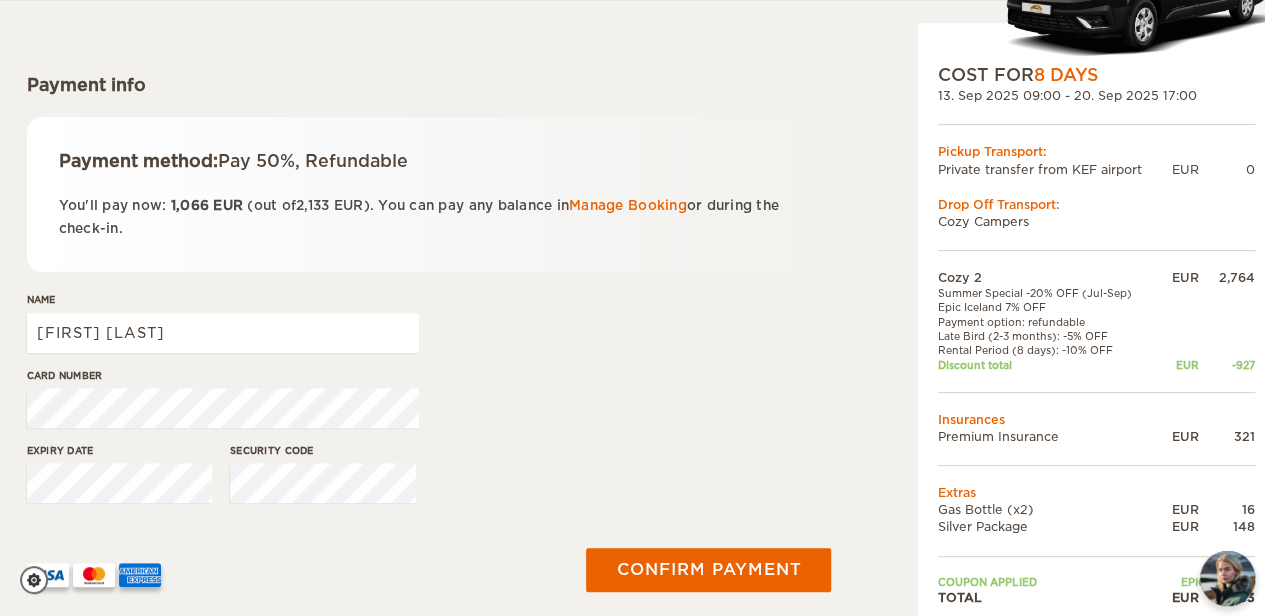 click on "Card number" at bounding box center [223, 329] 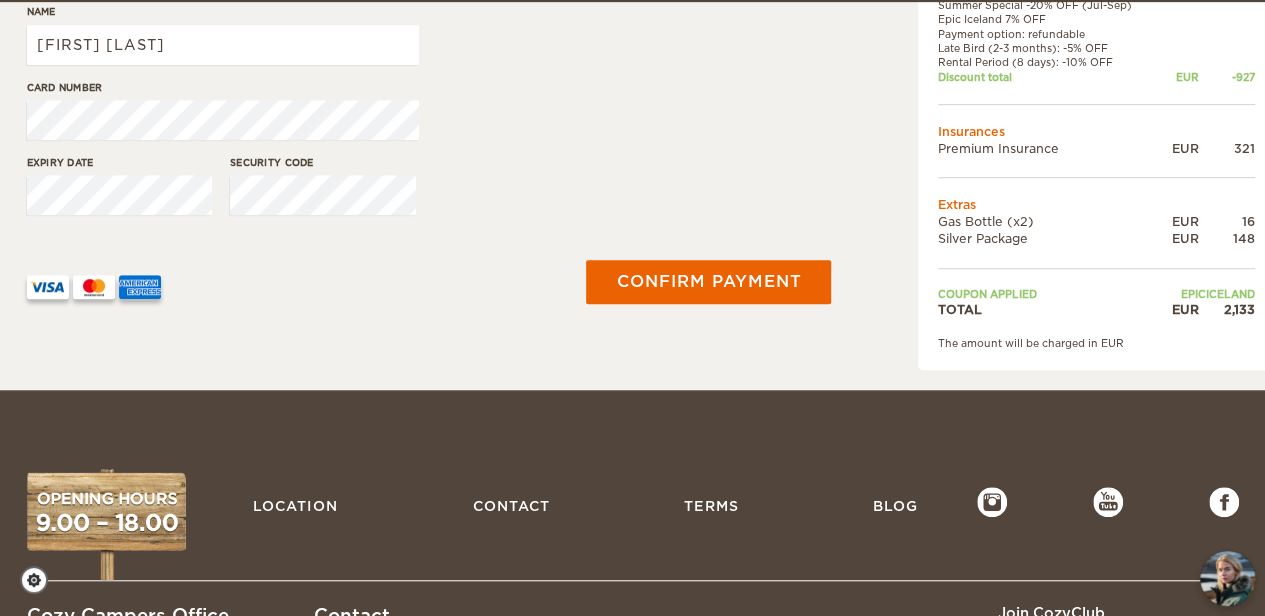 scroll, scrollTop: 526, scrollLeft: 0, axis: vertical 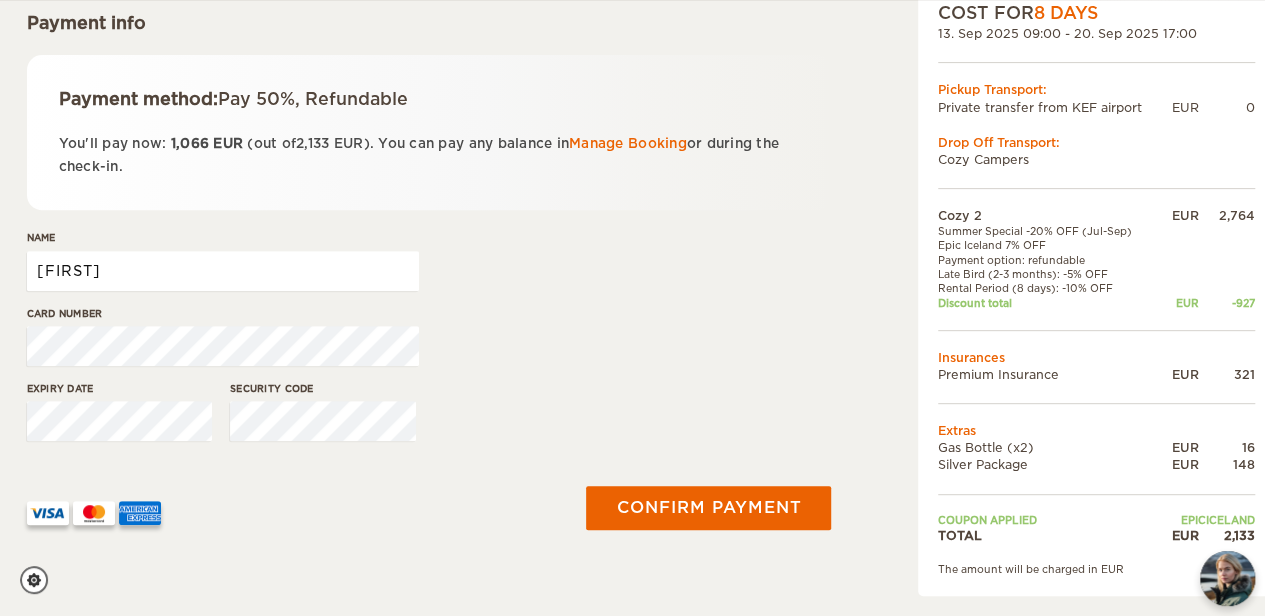 click on "[FIRST]" at bounding box center (223, 271) 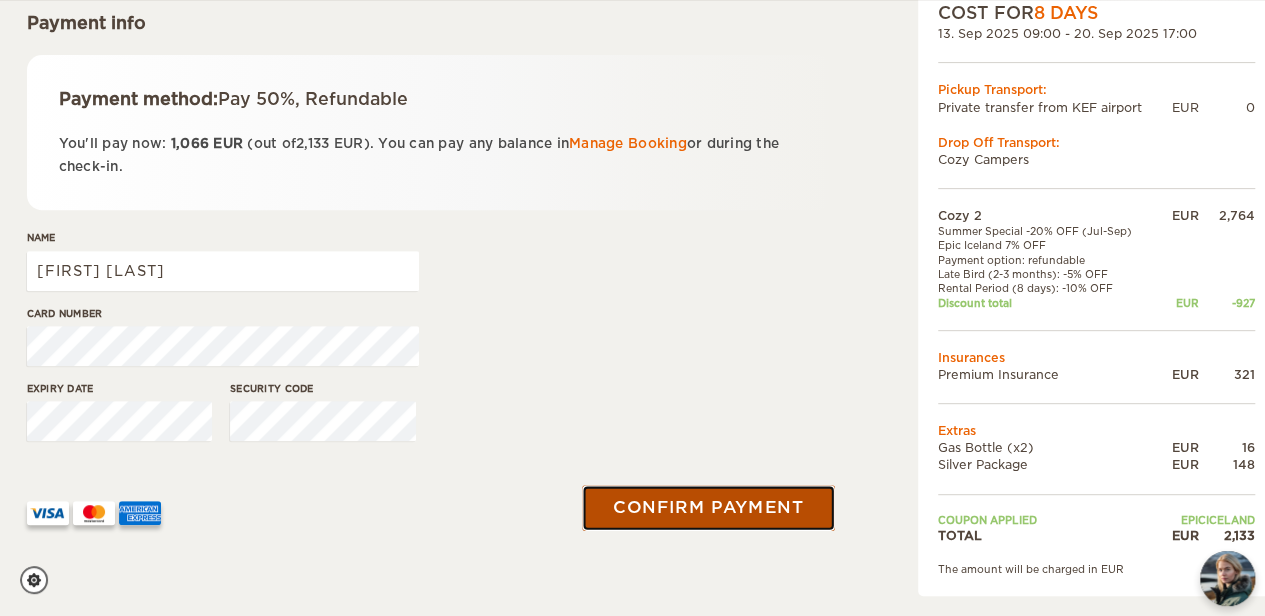 click on "Confirm payment" at bounding box center (709, 508) 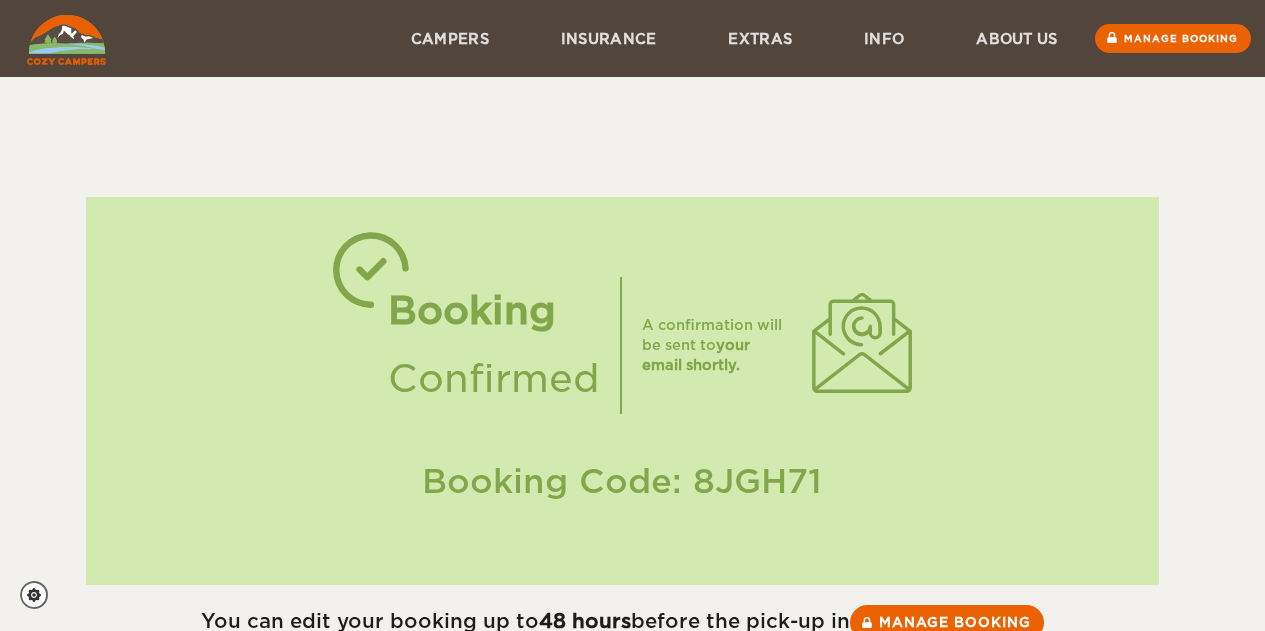 scroll, scrollTop: 0, scrollLeft: 0, axis: both 